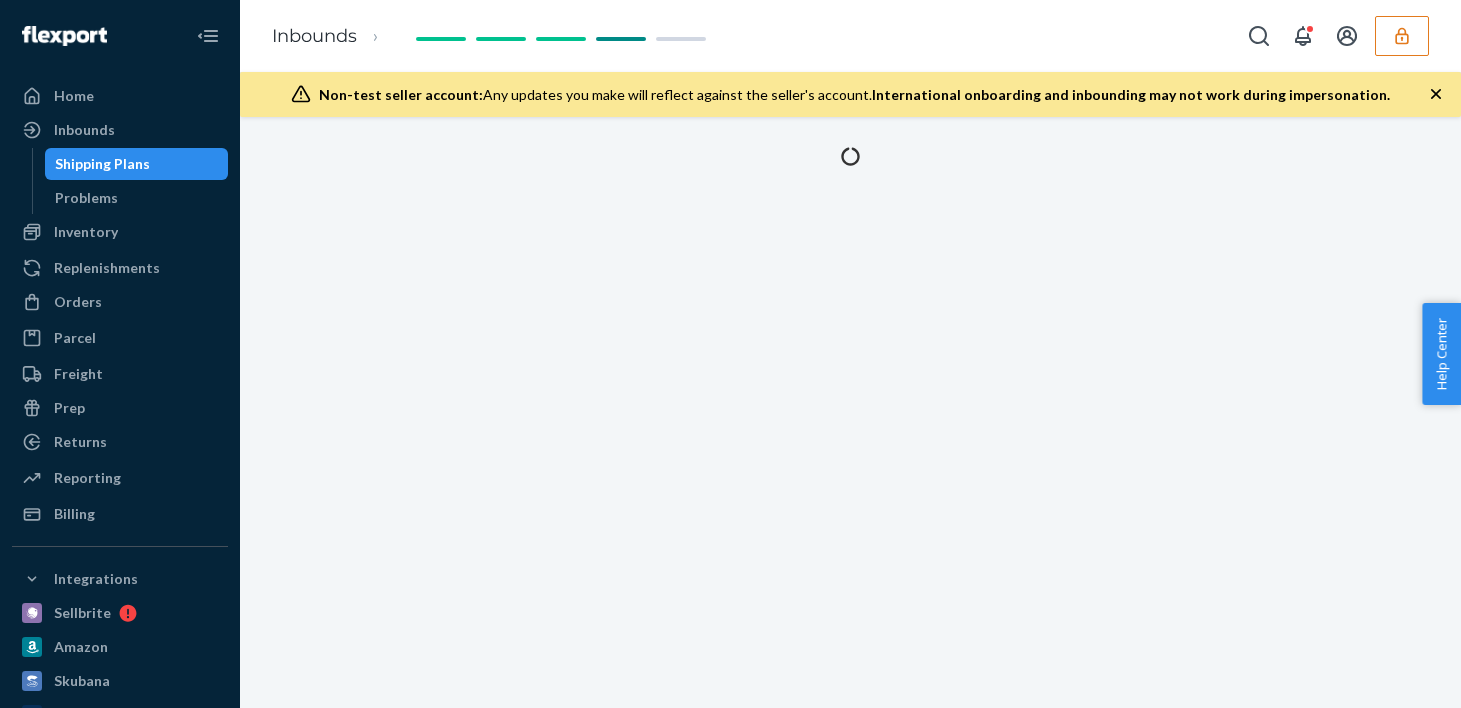 scroll, scrollTop: 0, scrollLeft: 0, axis: both 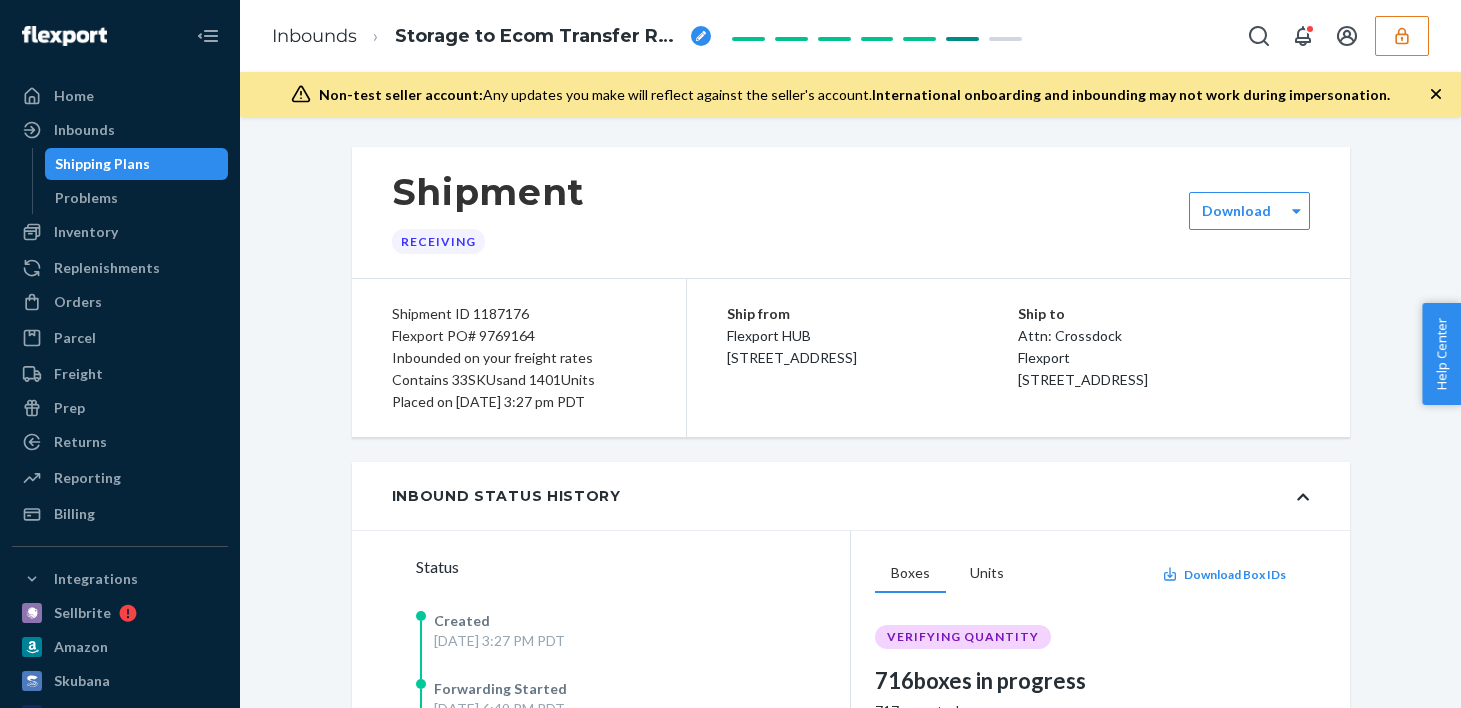 click at bounding box center (1402, 36) 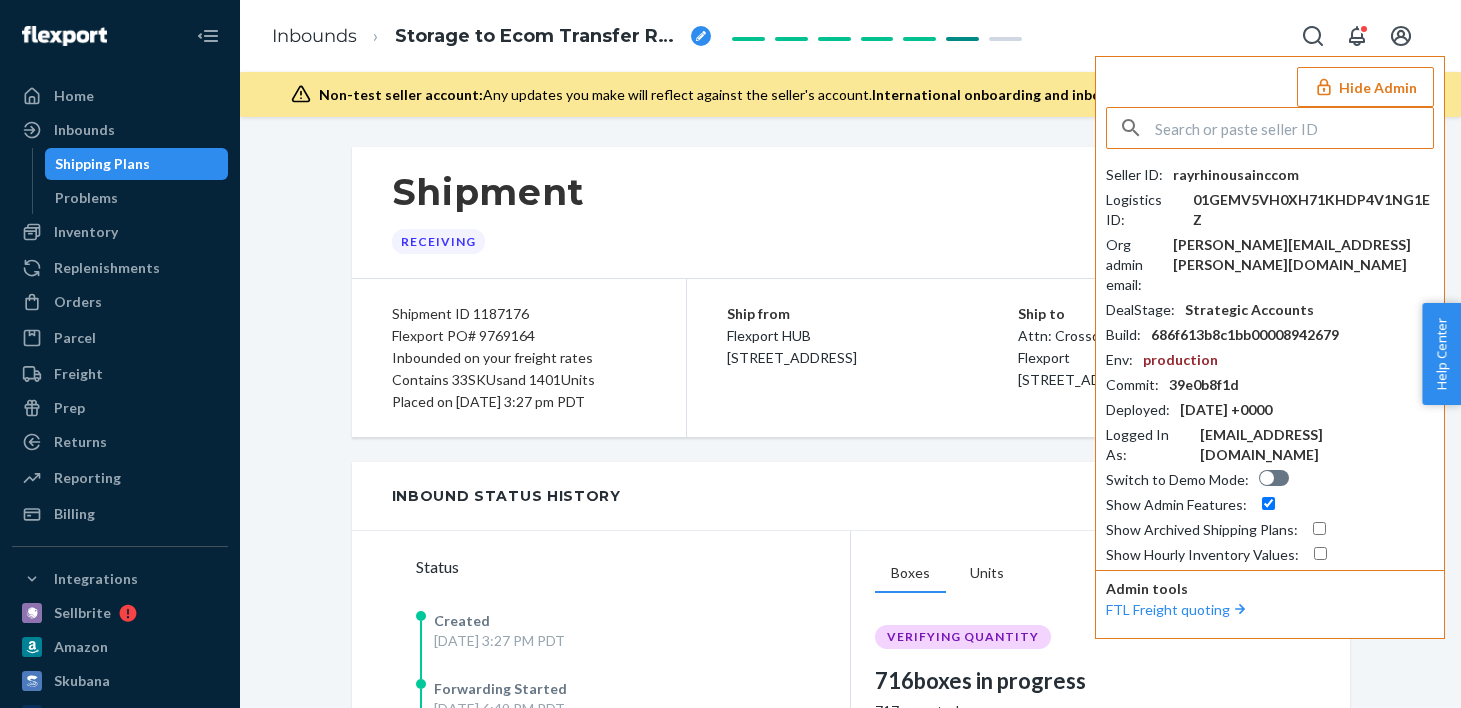 click on "Seller ID :  rayrhinousainccom" at bounding box center (1270, 175) 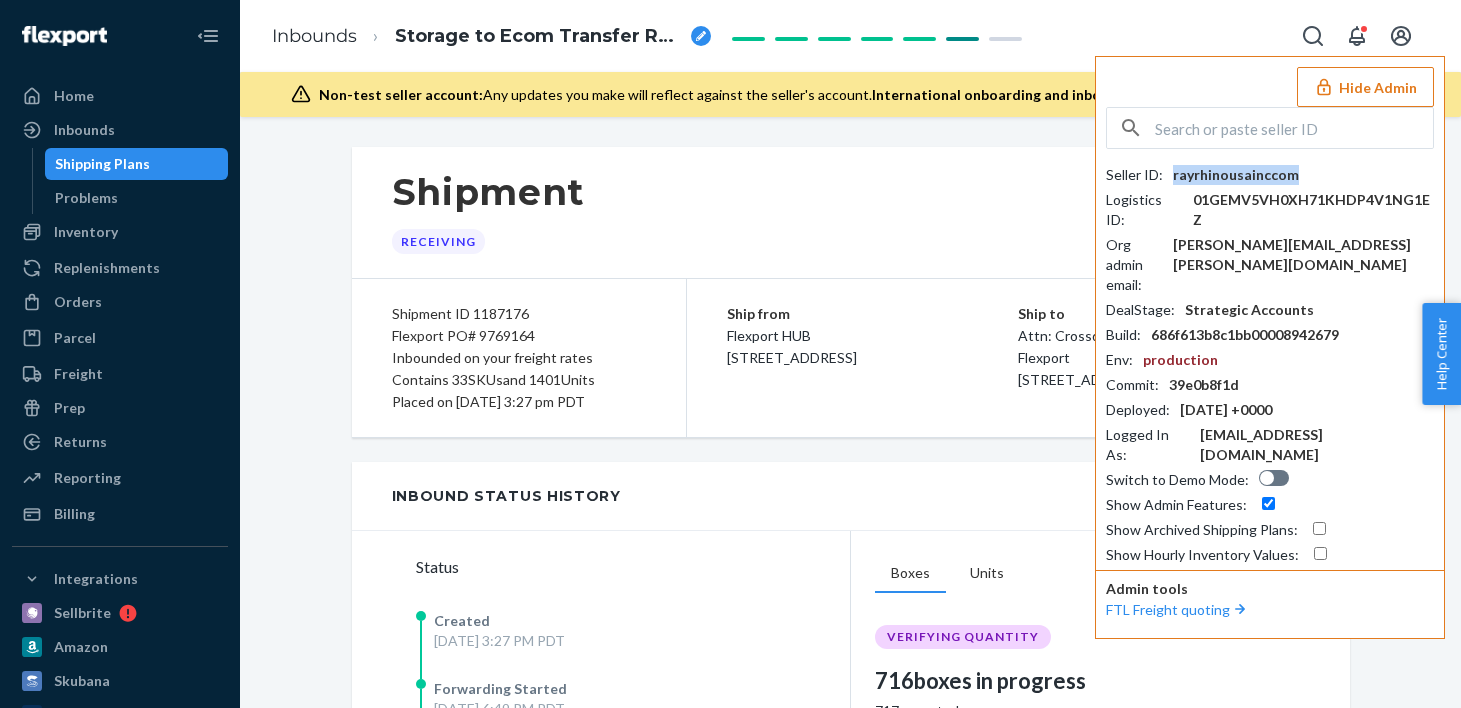 click on "rayrhinousainccom" at bounding box center [1236, 175] 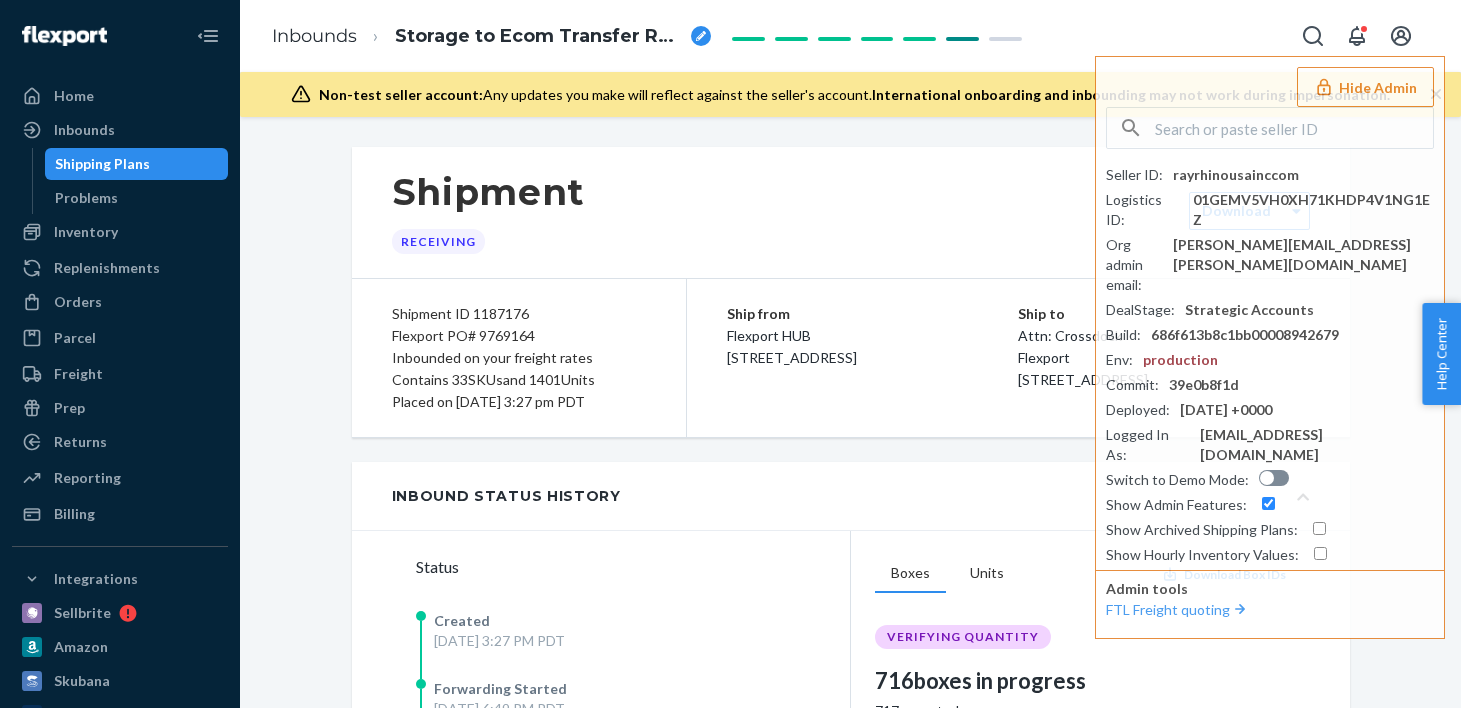 click on "Flexport PO# 9769164" at bounding box center [519, 336] 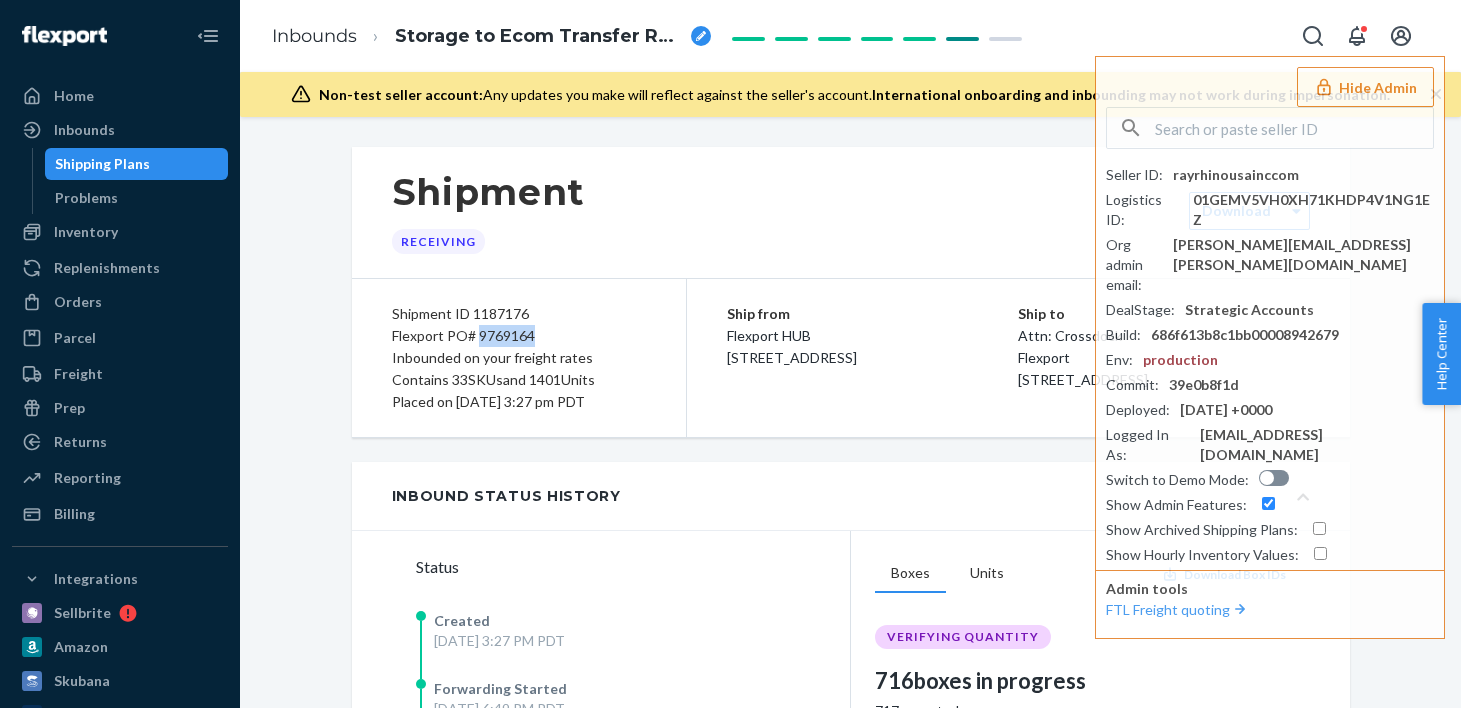 click on "Flexport PO# 9769164" at bounding box center (519, 336) 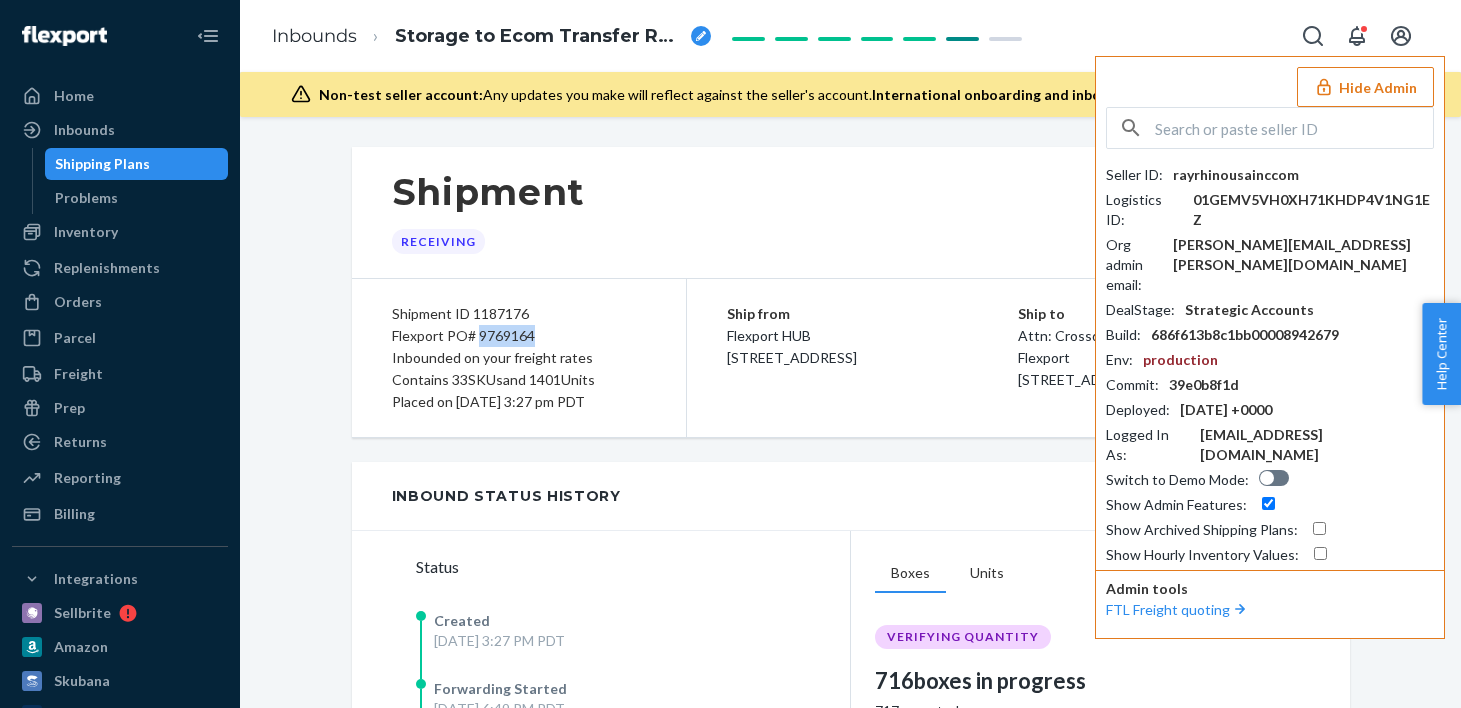 click on "Hide Admin" at bounding box center (1365, 87) 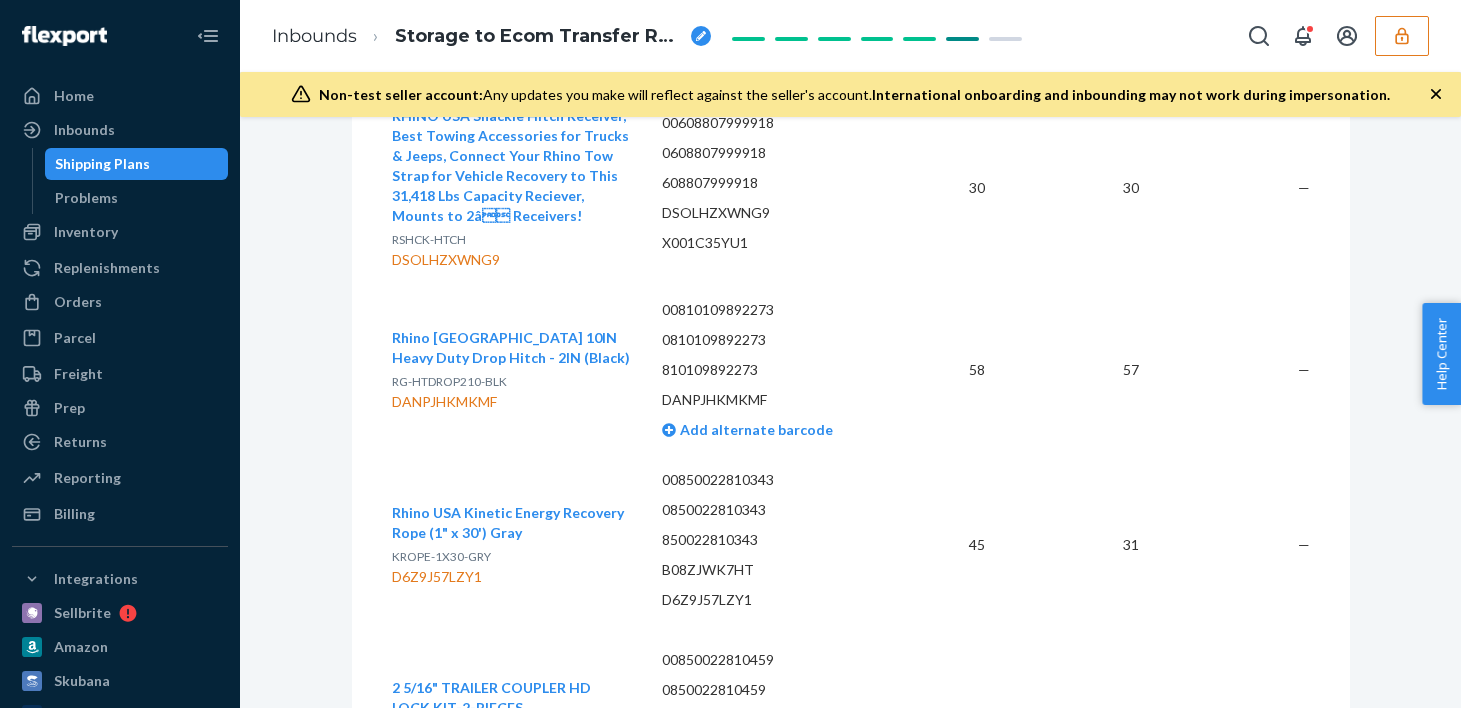 scroll, scrollTop: 1020, scrollLeft: 0, axis: vertical 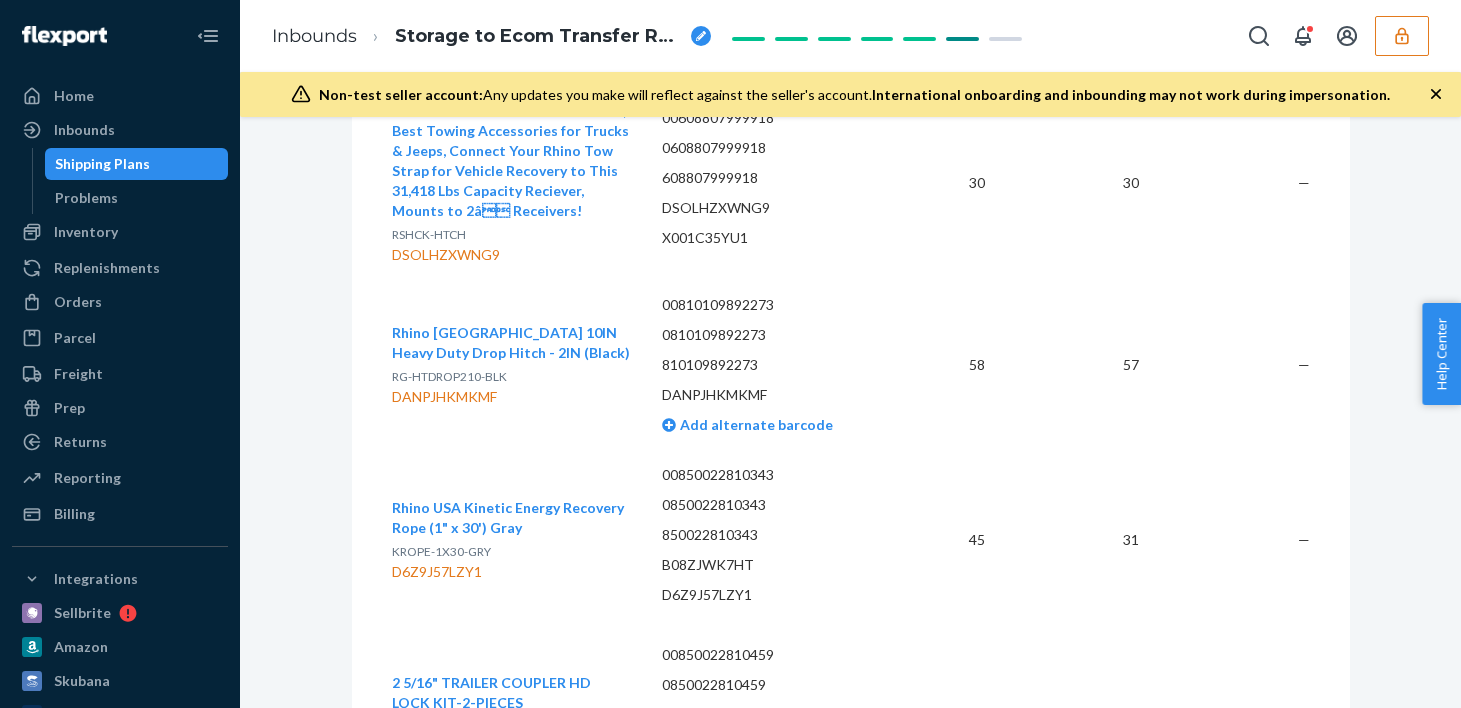 click on "Rhino [GEOGRAPHIC_DATA] 10IN Heavy Duty Drop Hitch - 2IN (Black)" at bounding box center [511, 342] 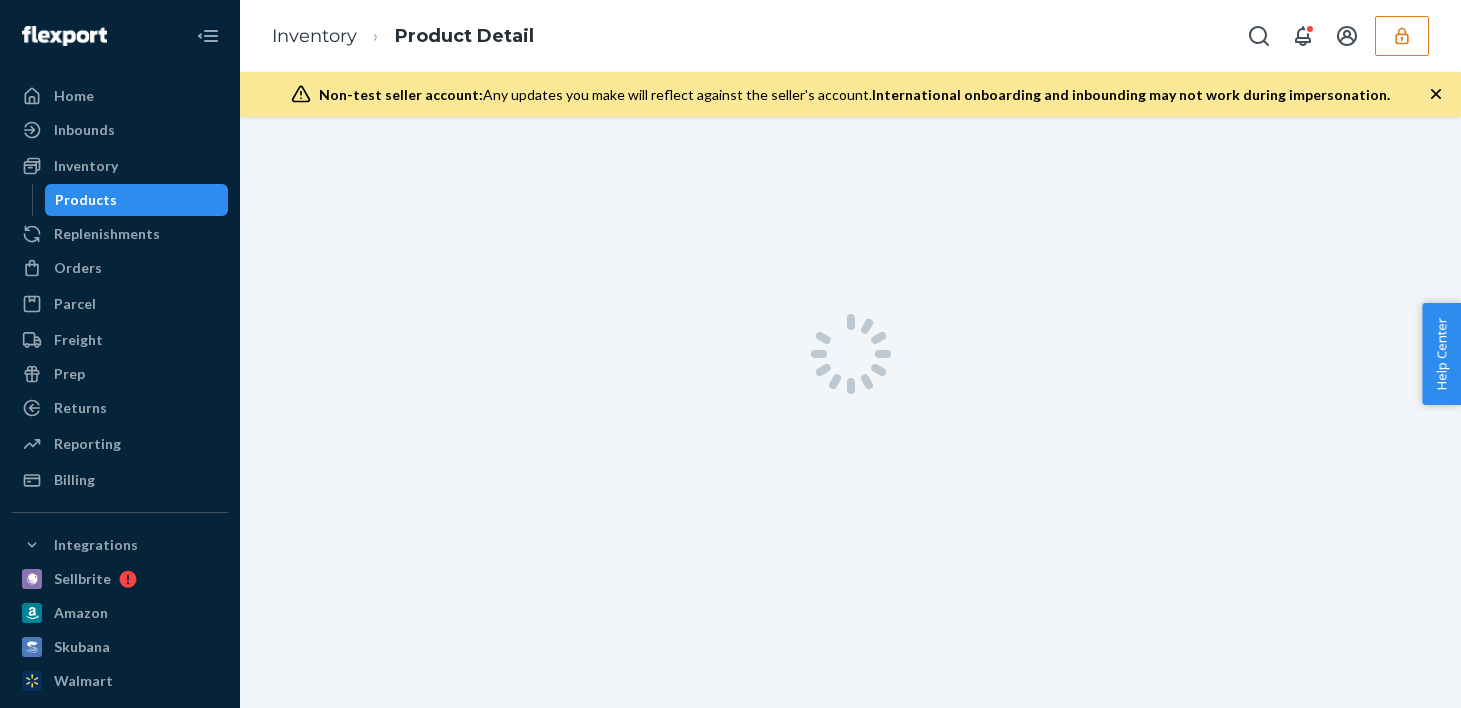 scroll, scrollTop: 0, scrollLeft: 0, axis: both 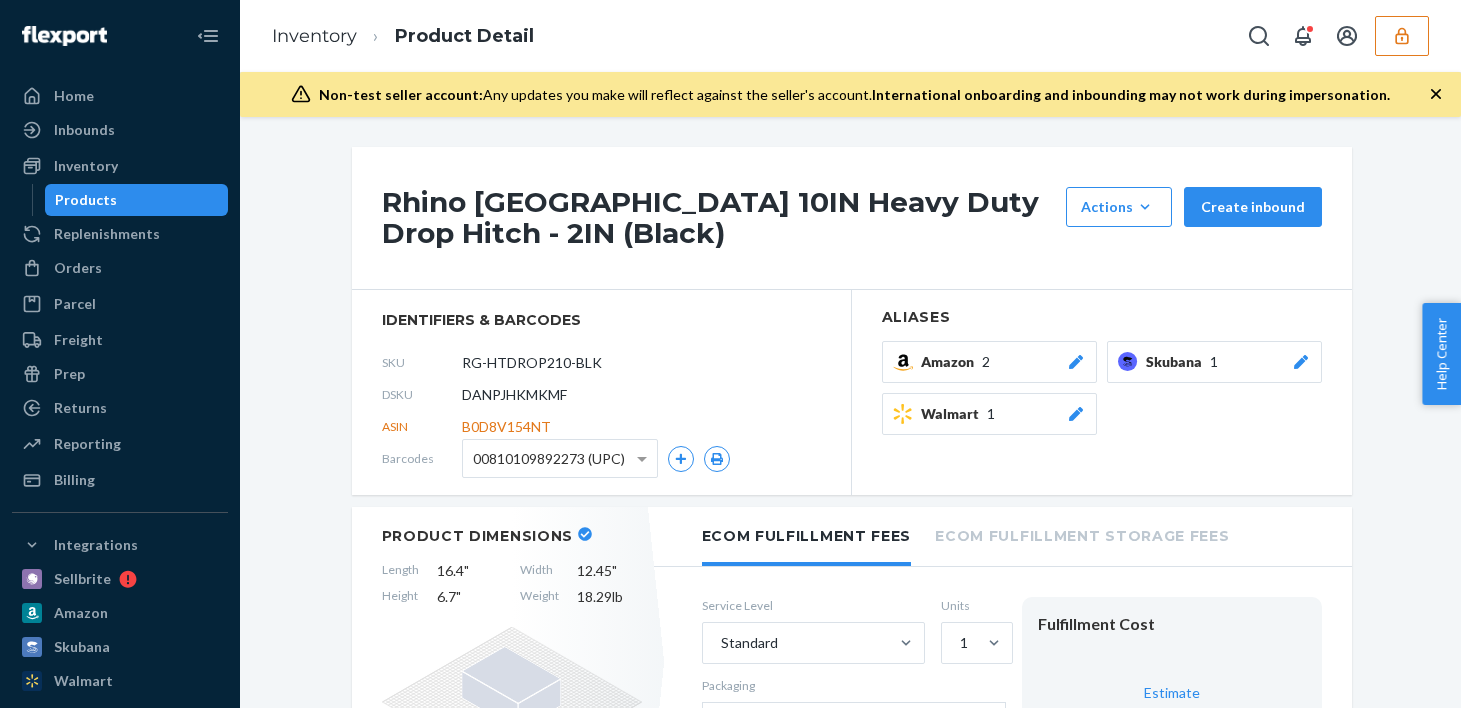 click on "DANPJHKMKMF" at bounding box center (514, 395) 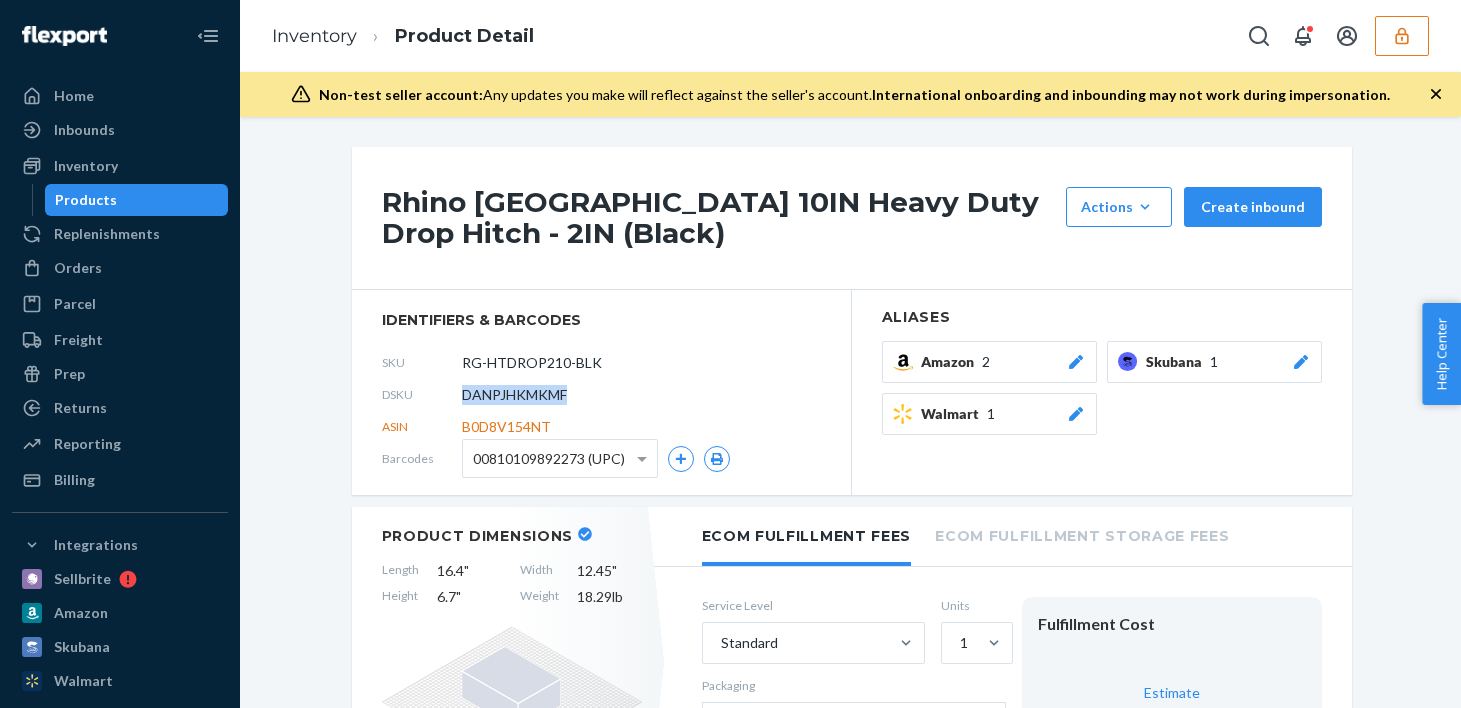 click on "DANPJHKMKMF" at bounding box center [514, 395] 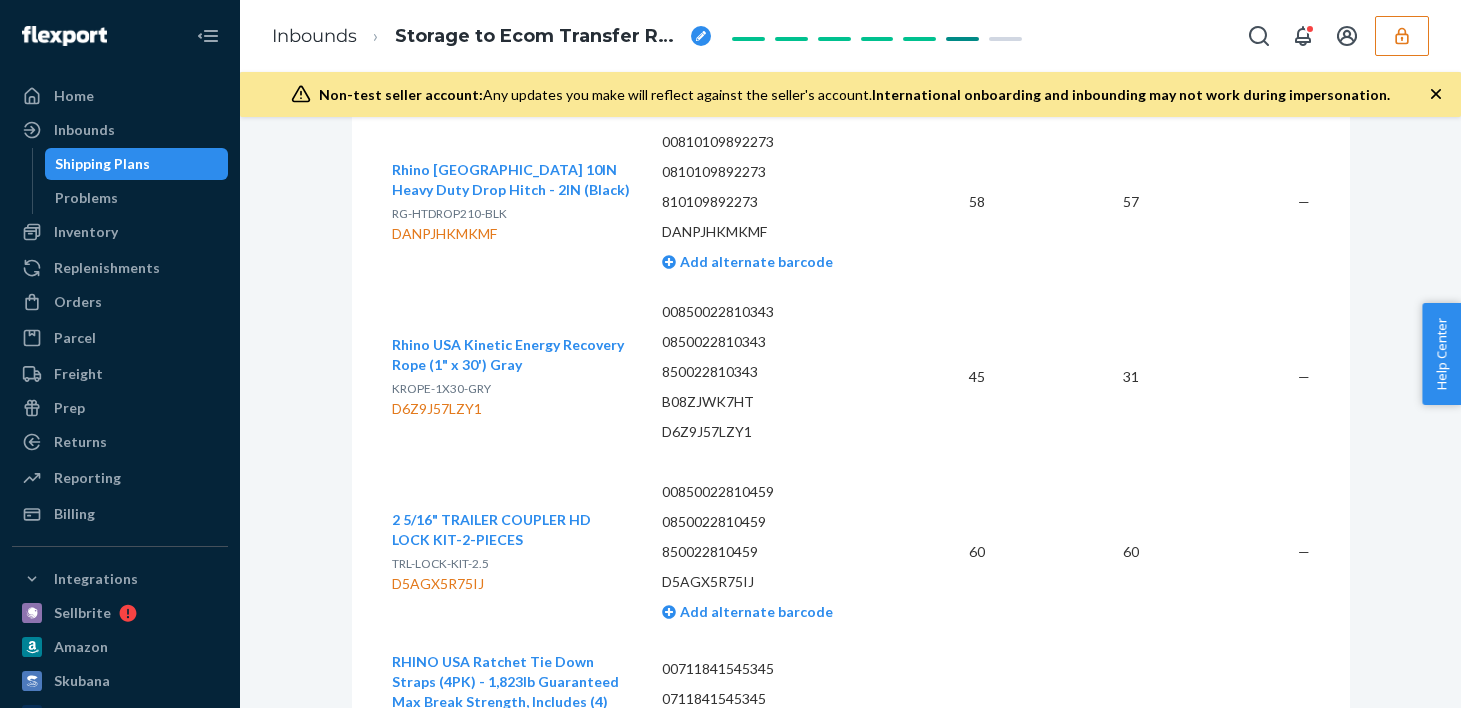 scroll, scrollTop: 1186, scrollLeft: 0, axis: vertical 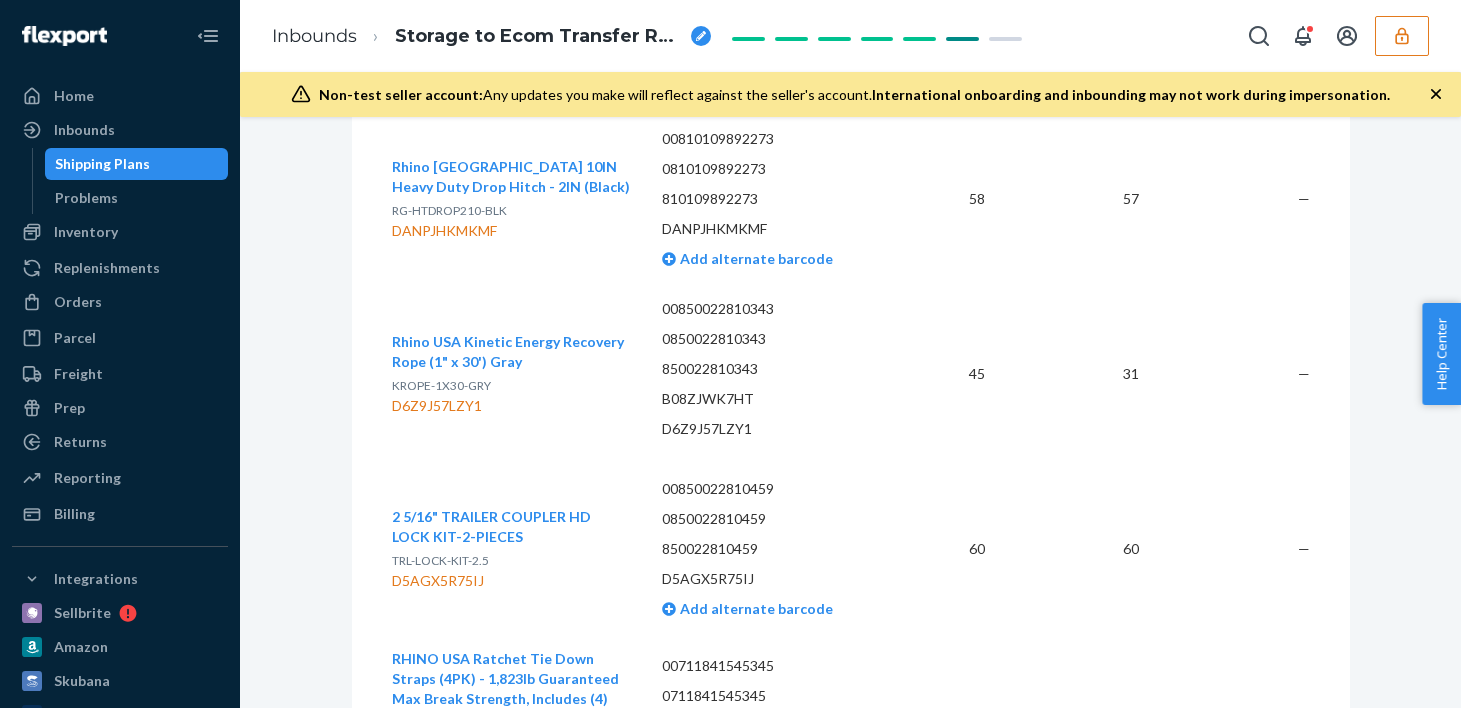 click on "Rhino USA Kinetic Energy Recovery Rope (1" x 30') Gray KROPE-1X30-GRY D6Z9J57LZY1" at bounding box center [519, 374] 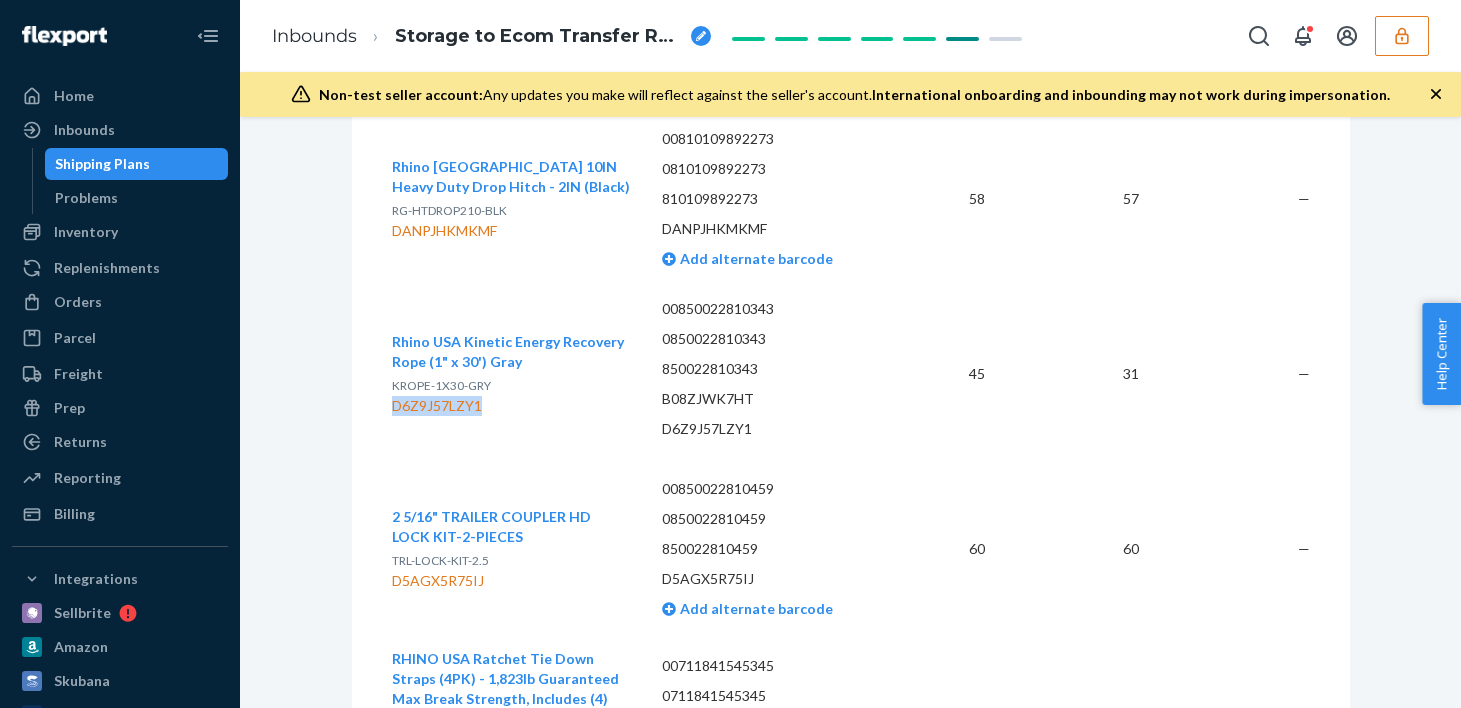 click on "D6Z9J57LZY1" at bounding box center (511, 406) 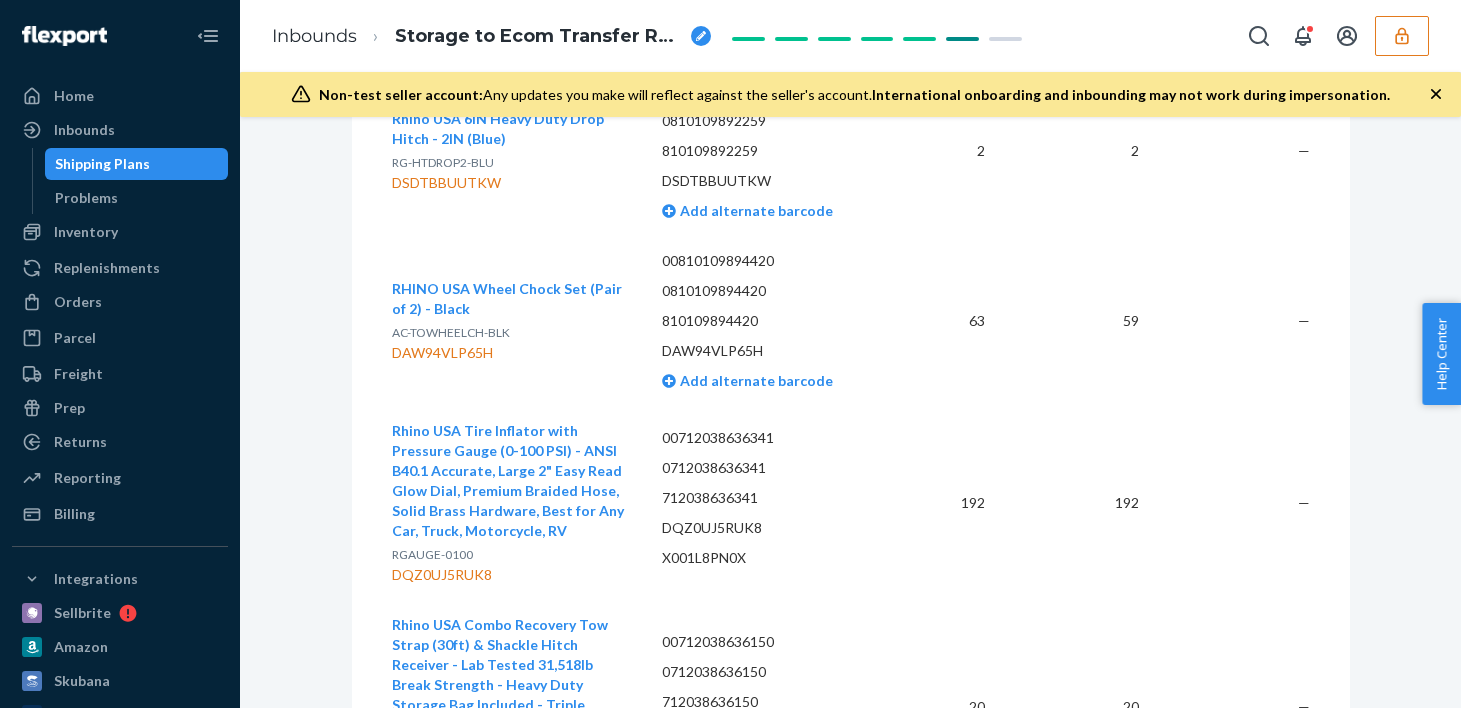 scroll, scrollTop: 1952, scrollLeft: 0, axis: vertical 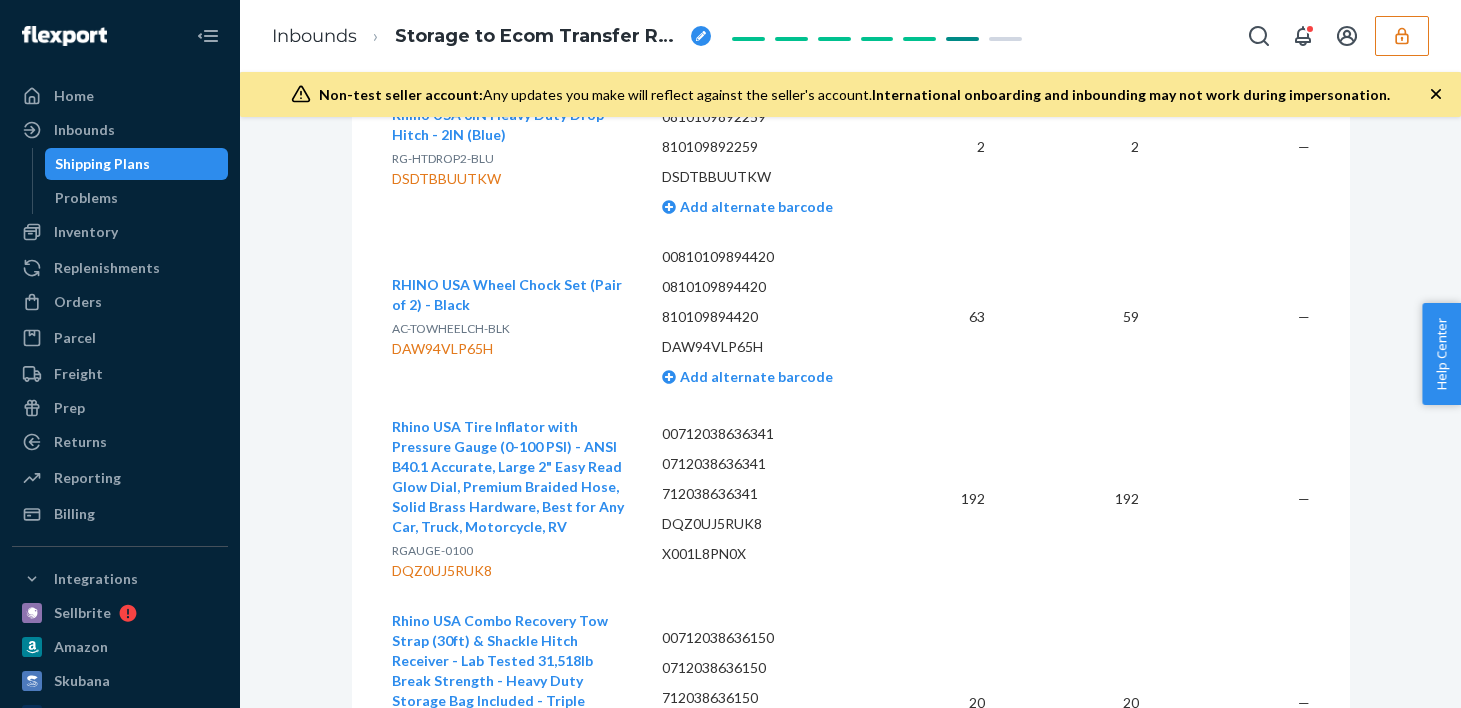 click on "DAW94VLP65H" at bounding box center (511, 349) 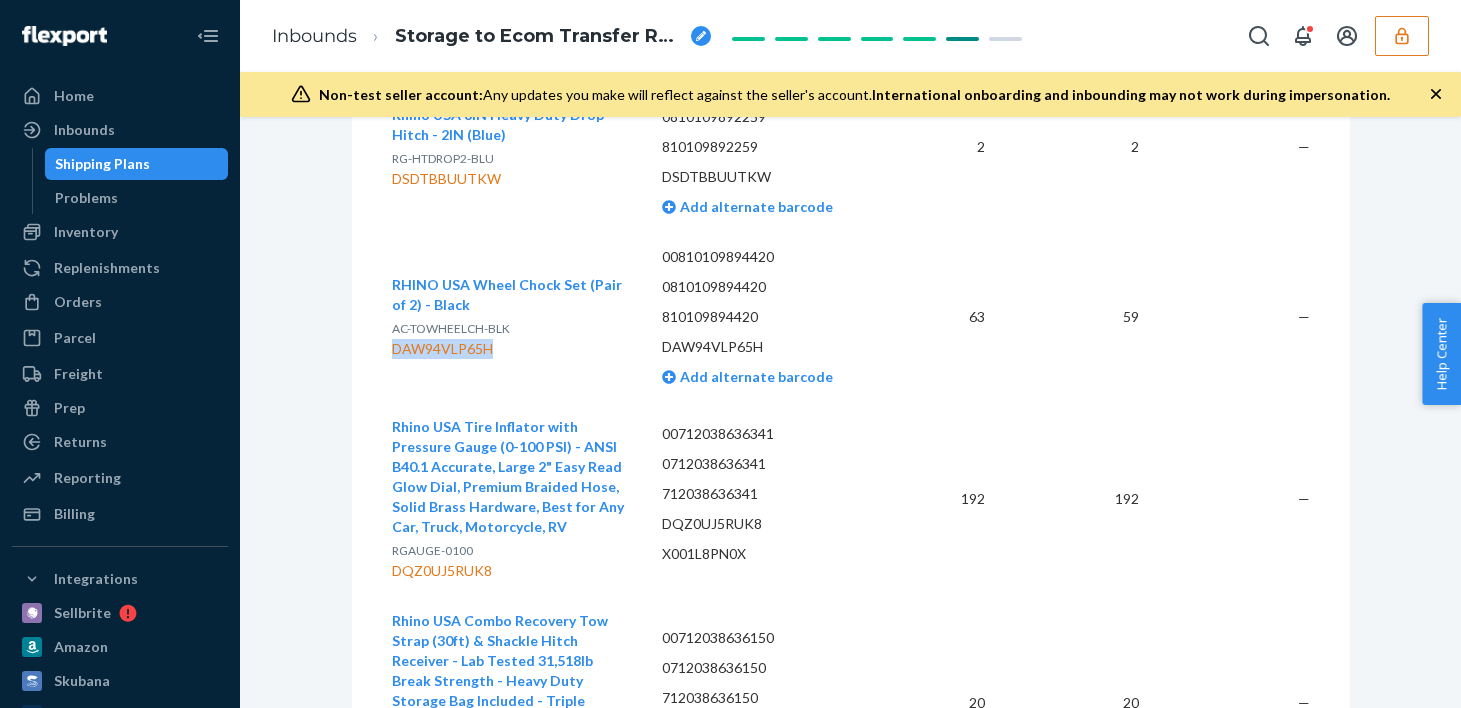 click on "DAW94VLP65H" at bounding box center (511, 349) 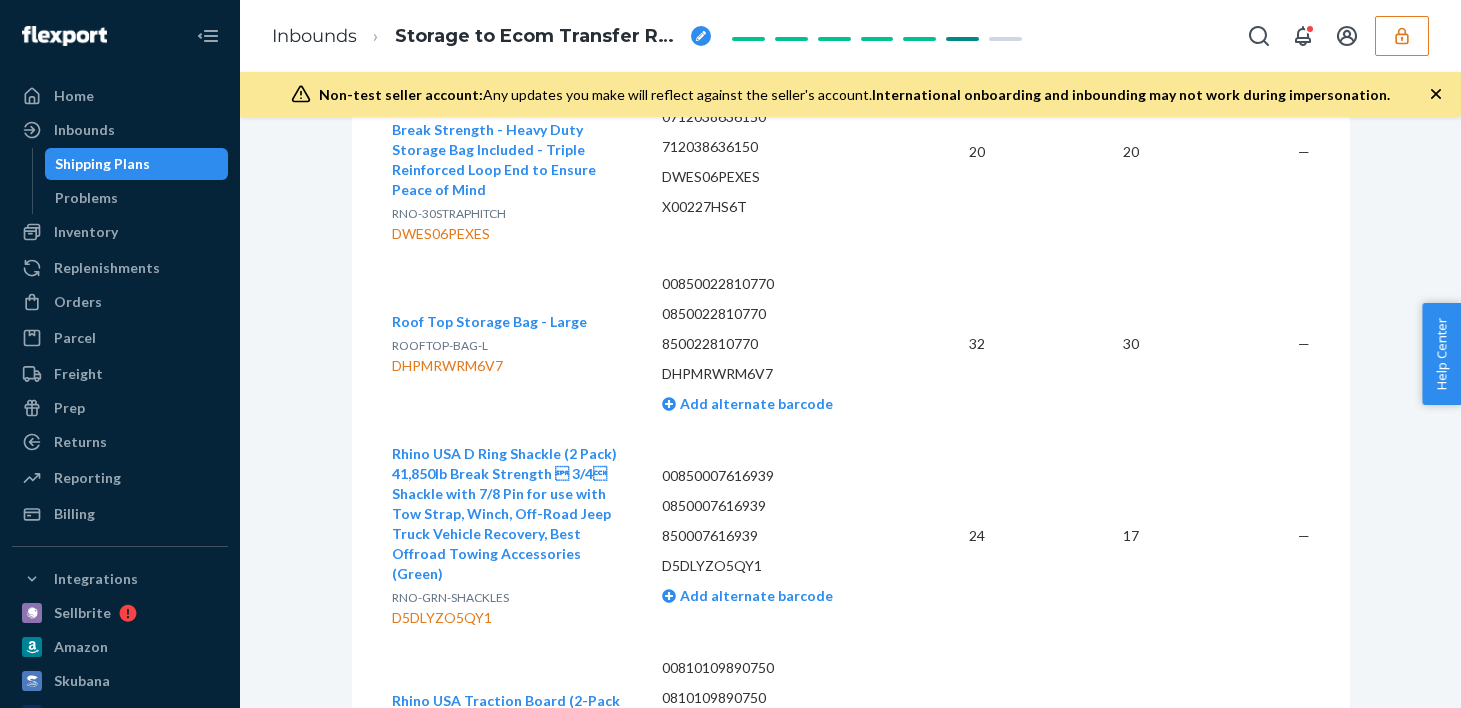 scroll, scrollTop: 2526, scrollLeft: 0, axis: vertical 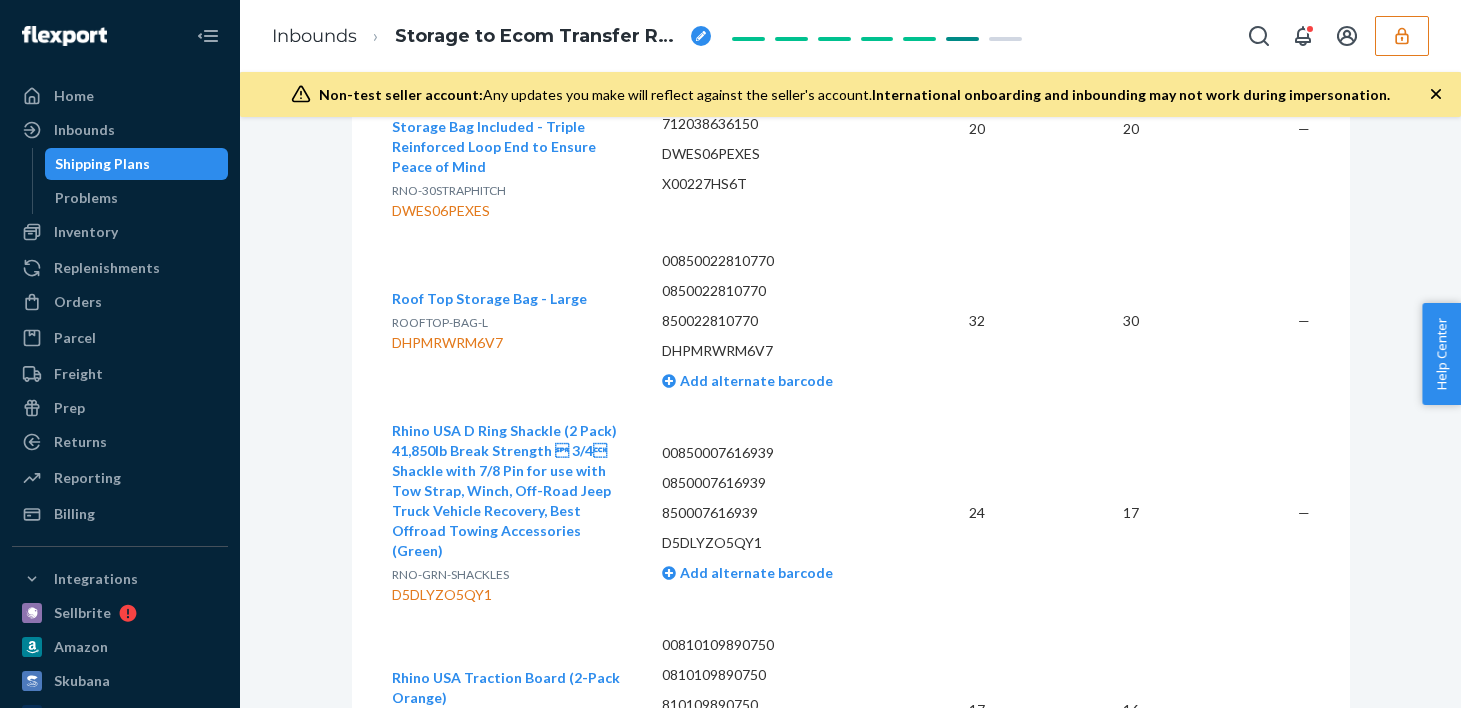 click on "DHPMRWRM6V7" at bounding box center (489, 343) 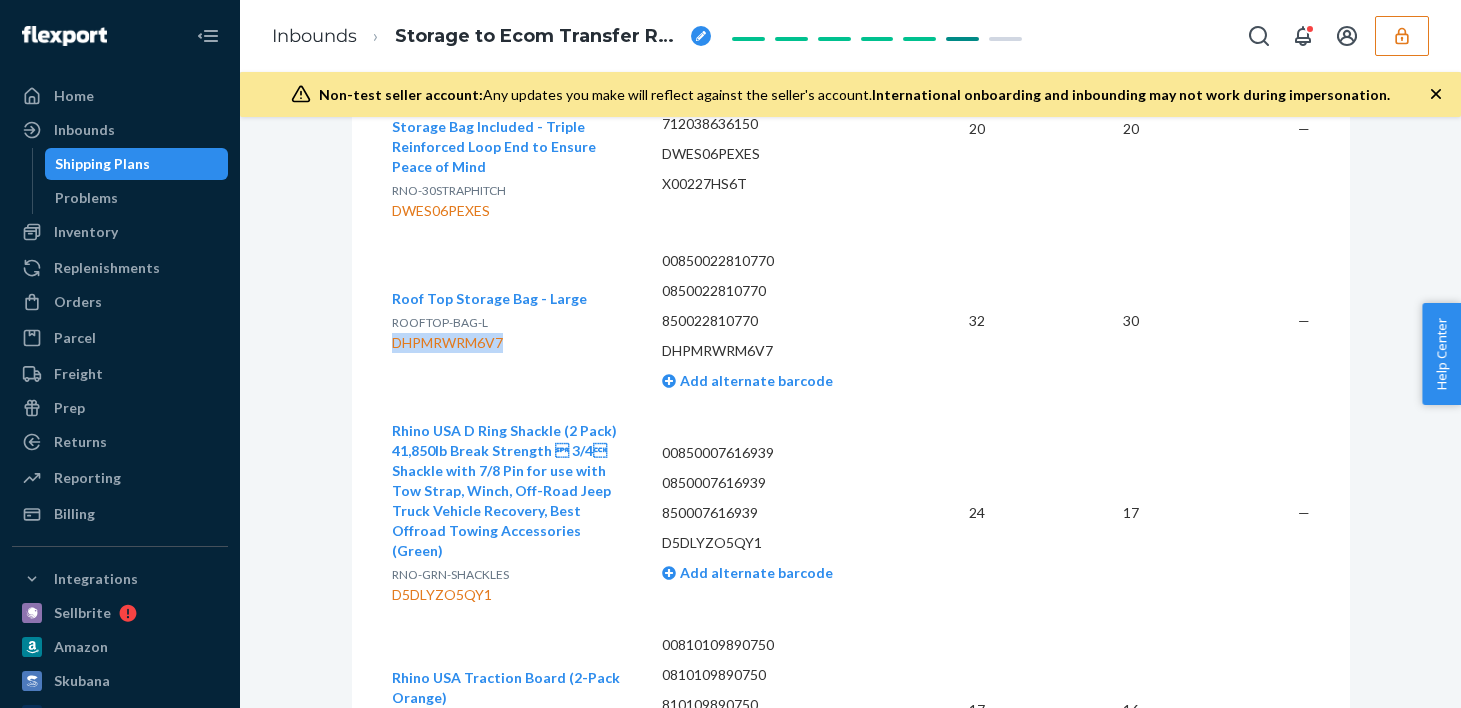 click on "DHPMRWRM6V7" at bounding box center [489, 343] 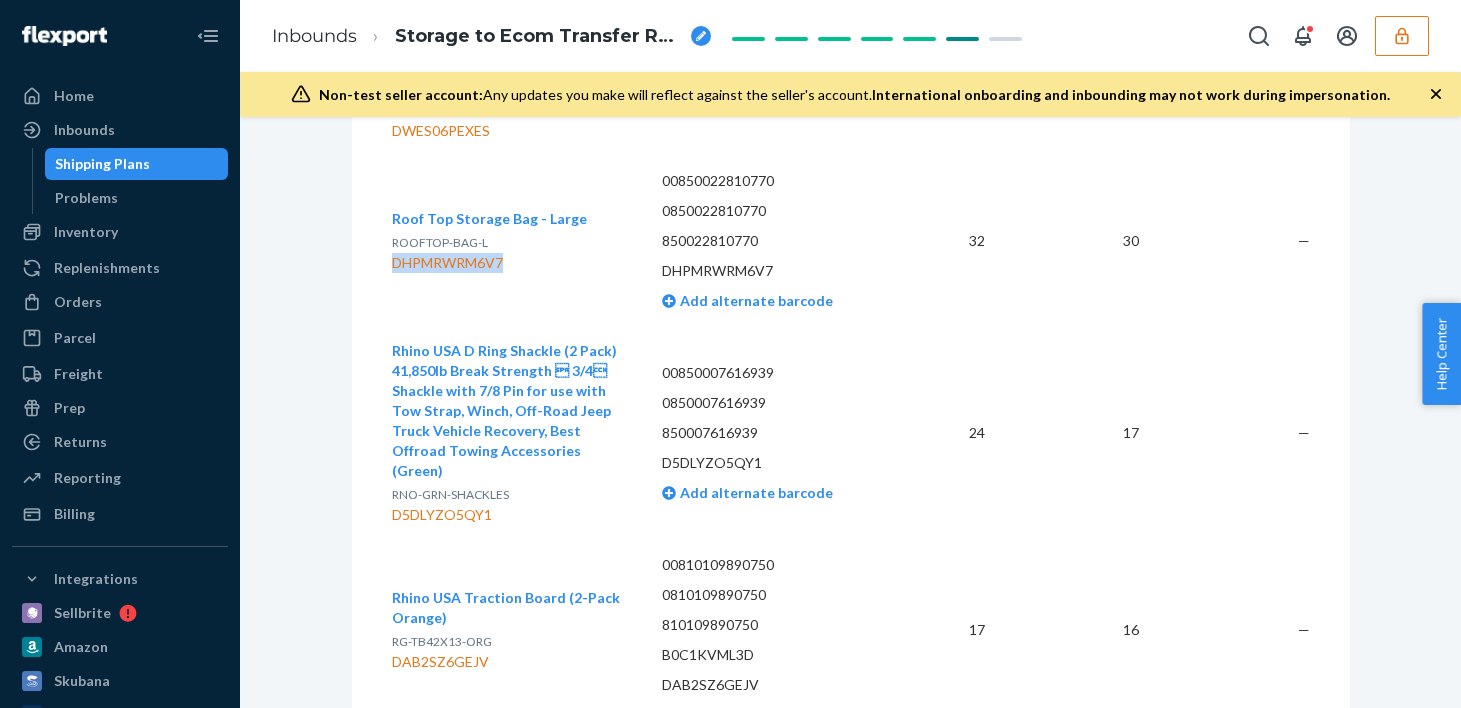 scroll, scrollTop: 2608, scrollLeft: 0, axis: vertical 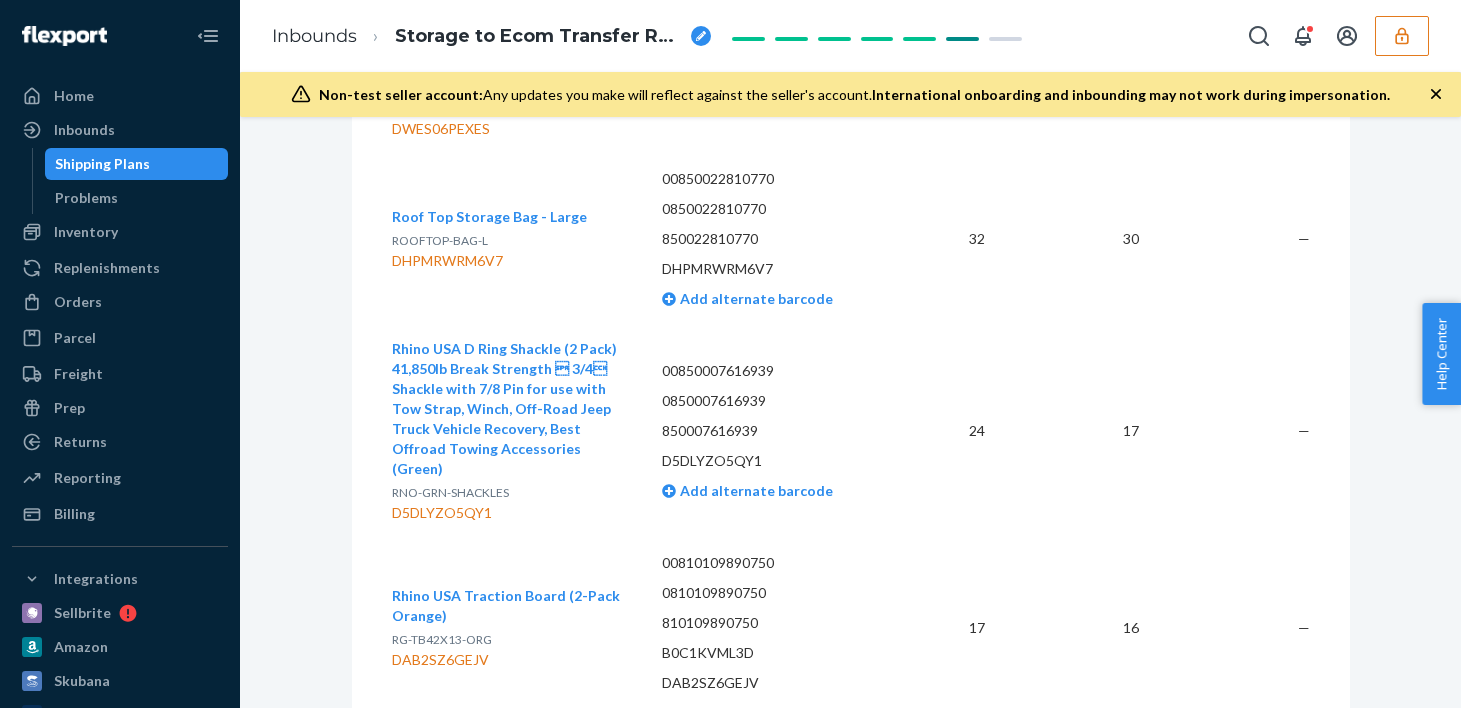 click on "RNO-GRN-SHACKLES" at bounding box center [450, 492] 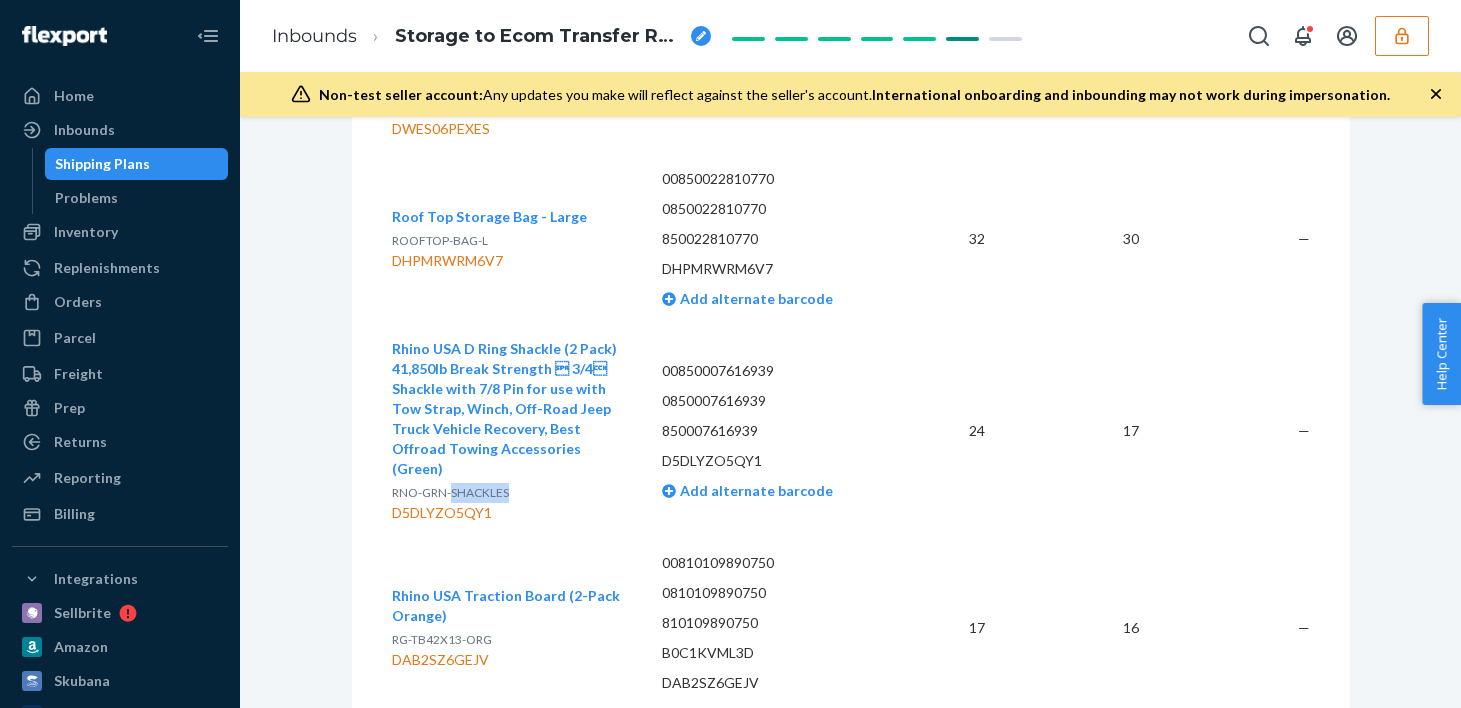 click on "RNO-GRN-SHACKLES" at bounding box center [450, 492] 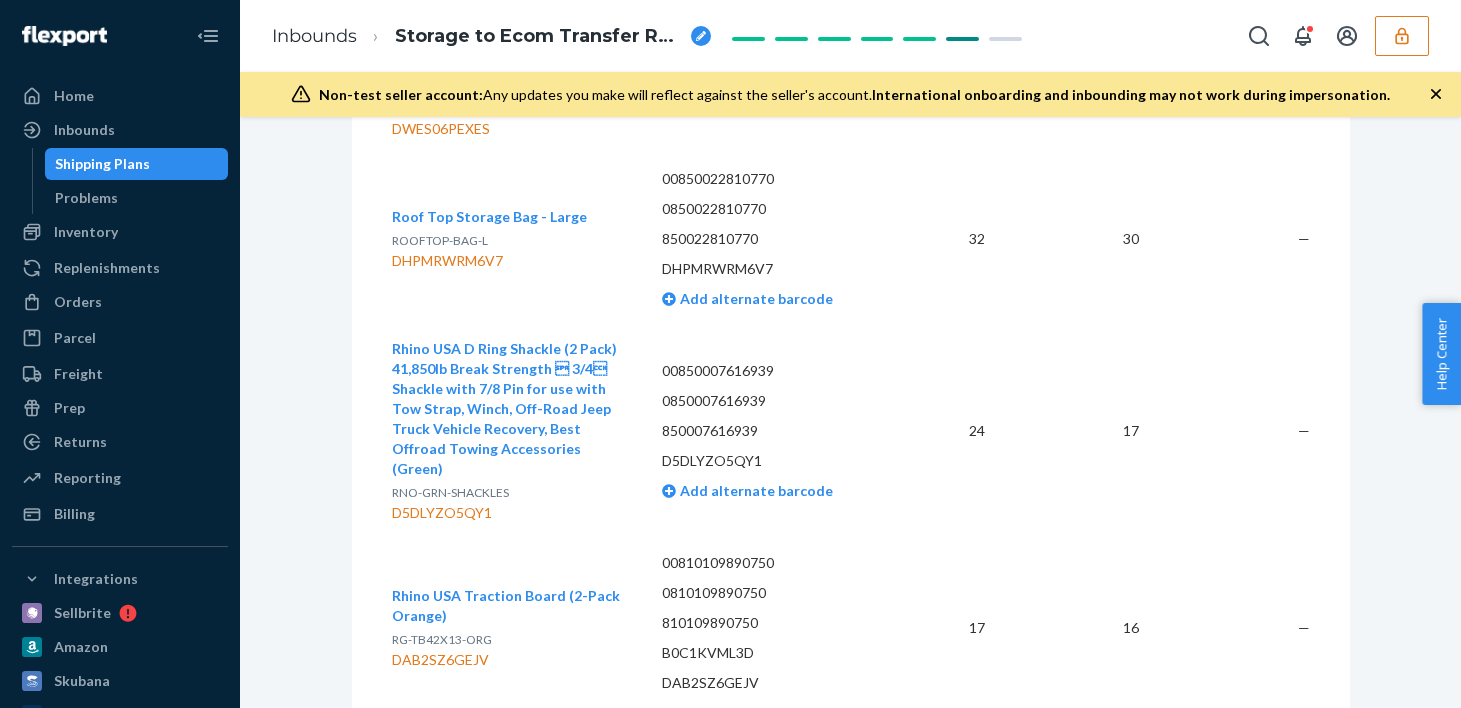 click on "D5DLYZO5QY1" at bounding box center (511, 513) 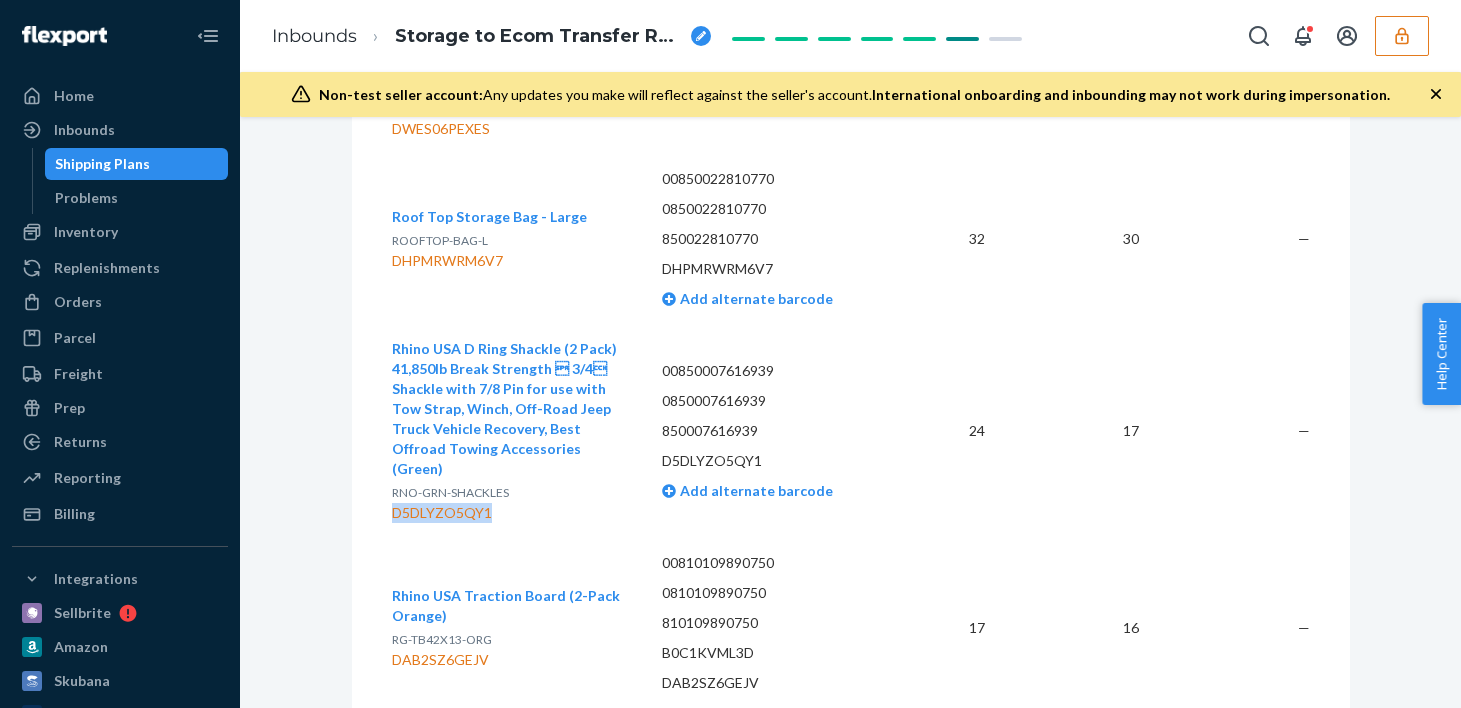 click on "D5DLYZO5QY1" at bounding box center (511, 513) 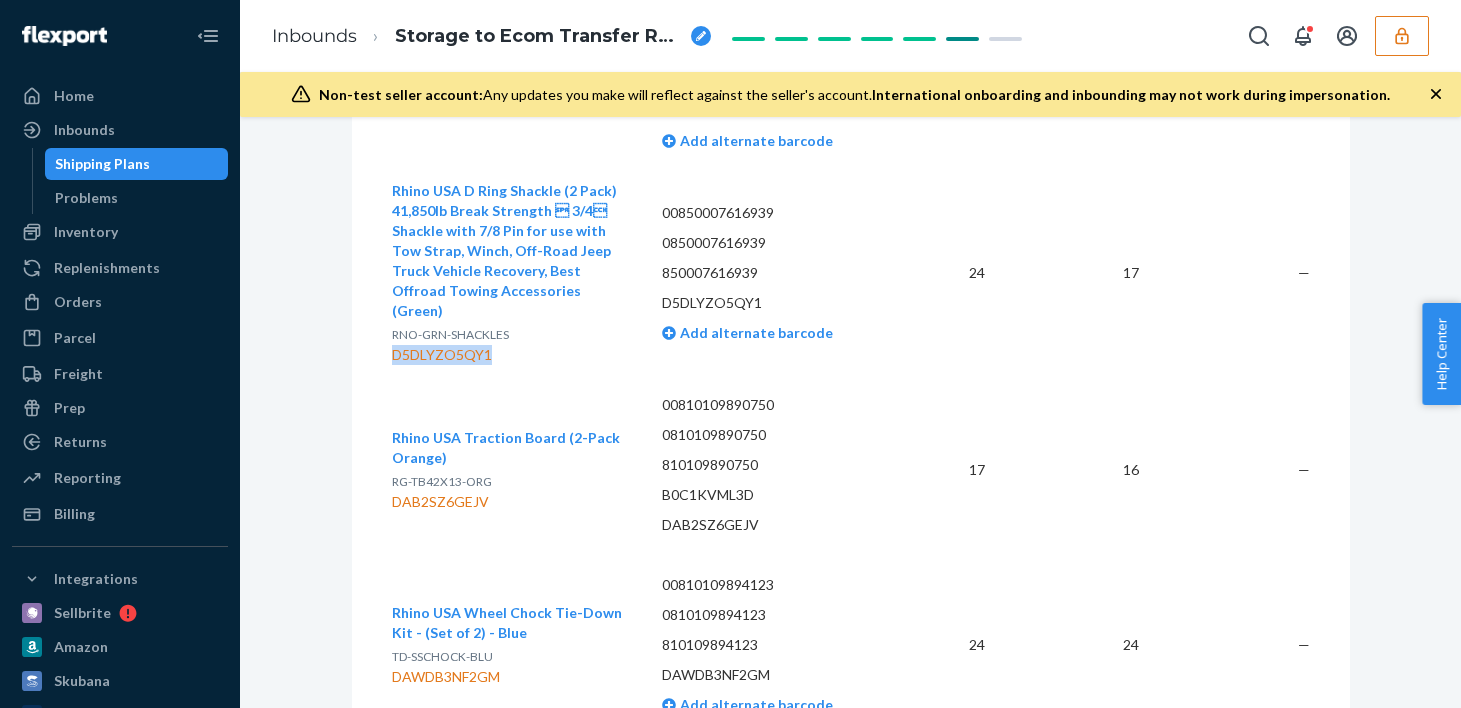 scroll, scrollTop: 2769, scrollLeft: 0, axis: vertical 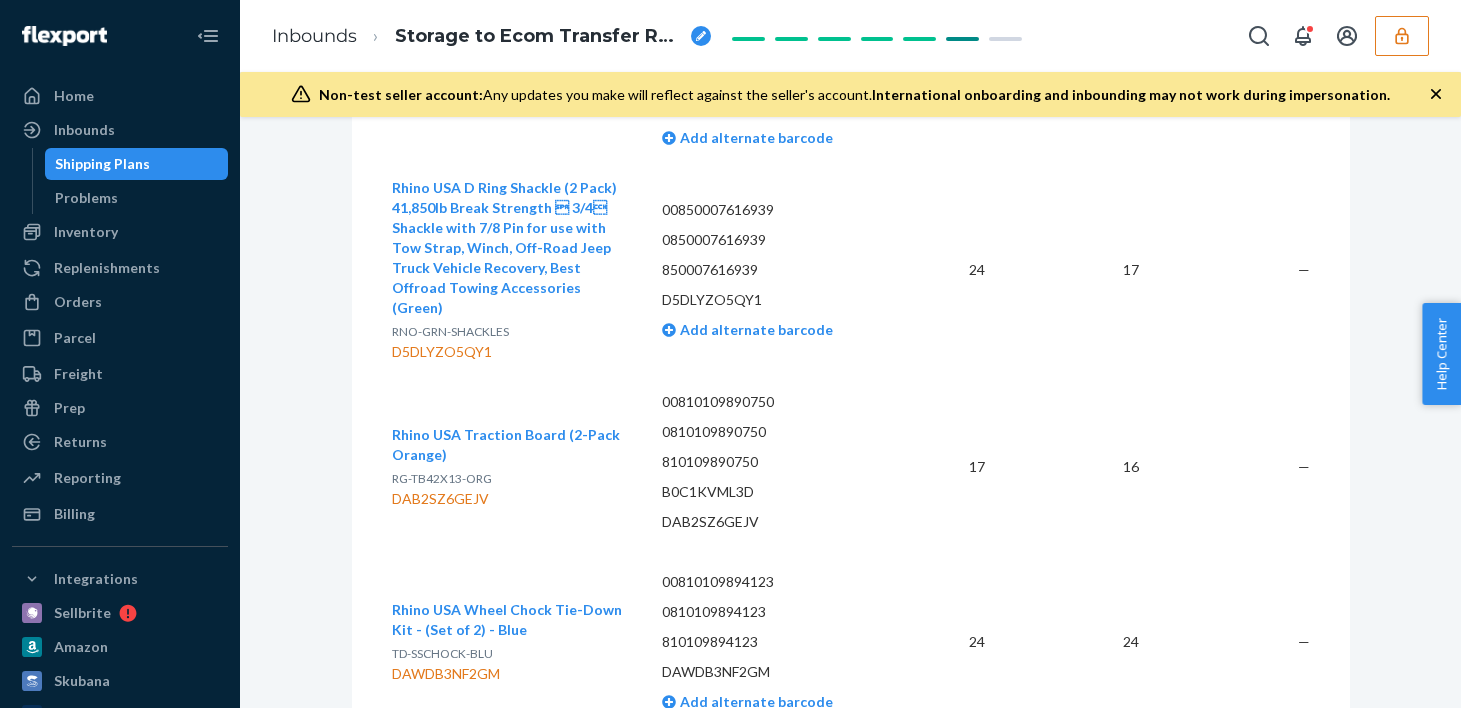 click on "DAB2SZ6GEJV" at bounding box center [511, 499] 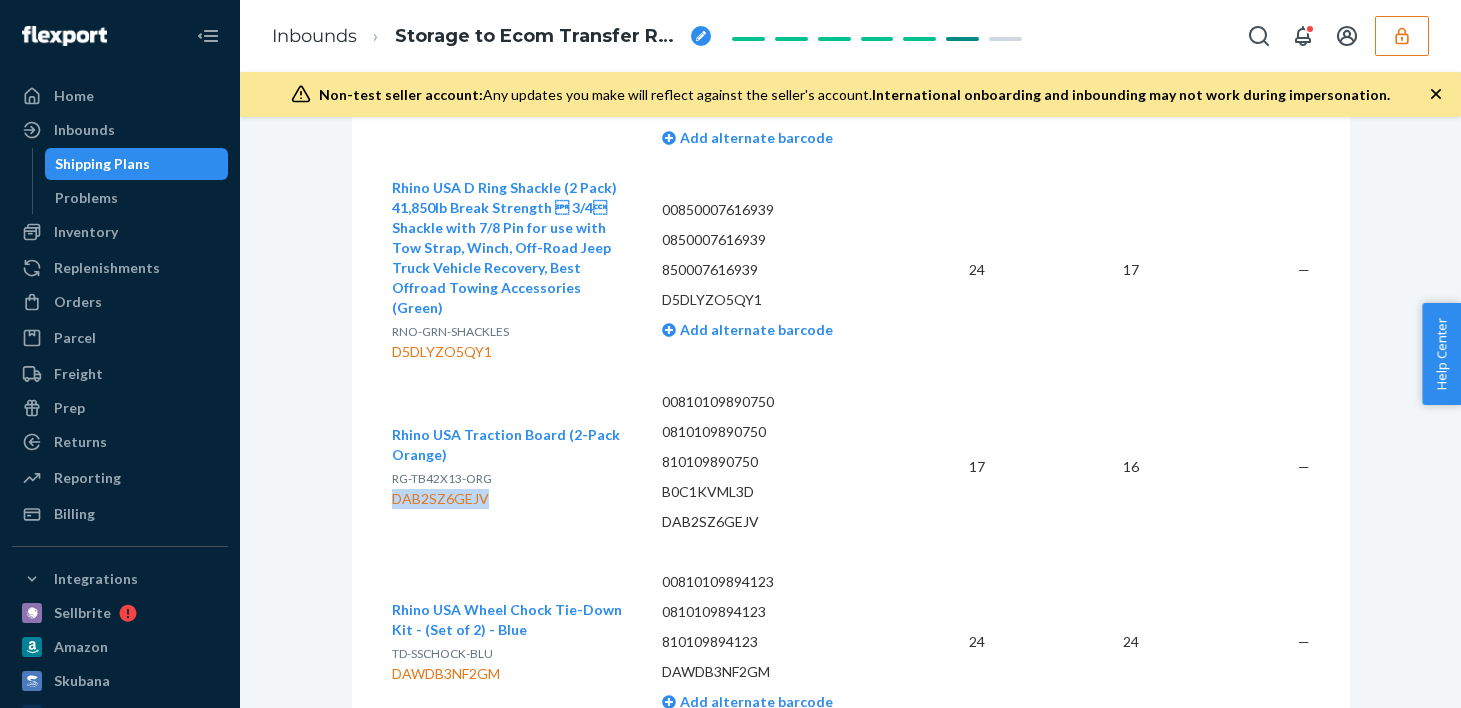 click on "DAB2SZ6GEJV" at bounding box center (511, 499) 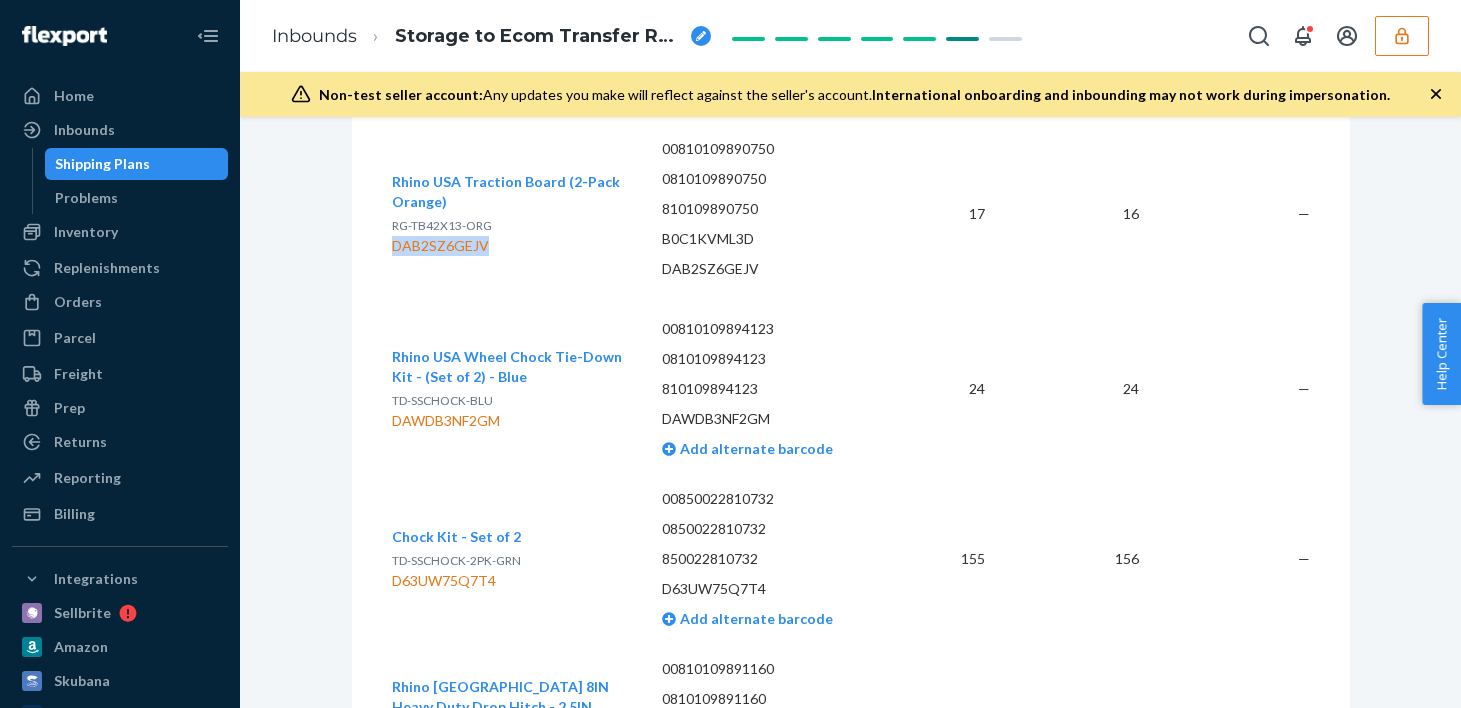 scroll, scrollTop: 3068, scrollLeft: 0, axis: vertical 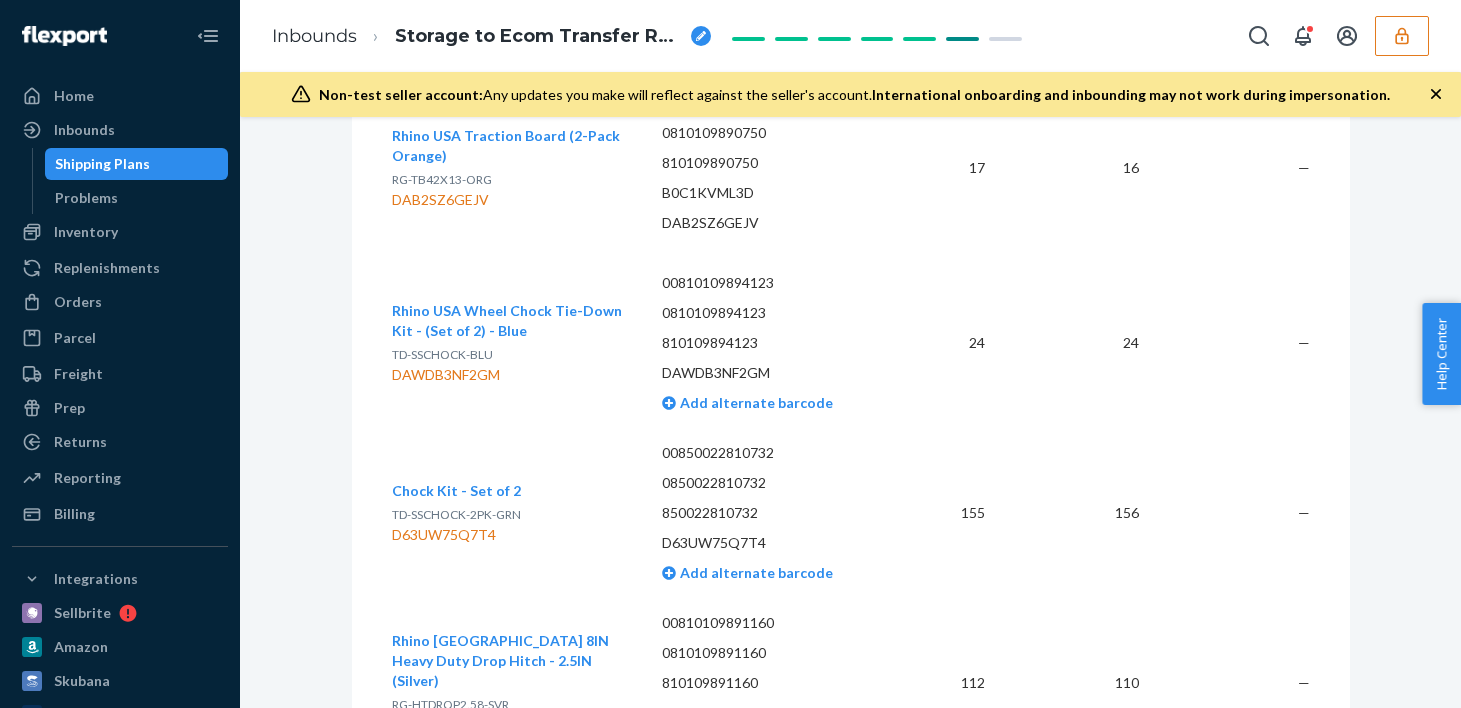 click on "Rhino USA Wheel Chock Tie-Down Kit - (Set of 2) - Blue TD-SSCHOCK-BLU DAWDB3NF2GM" at bounding box center (519, 343) 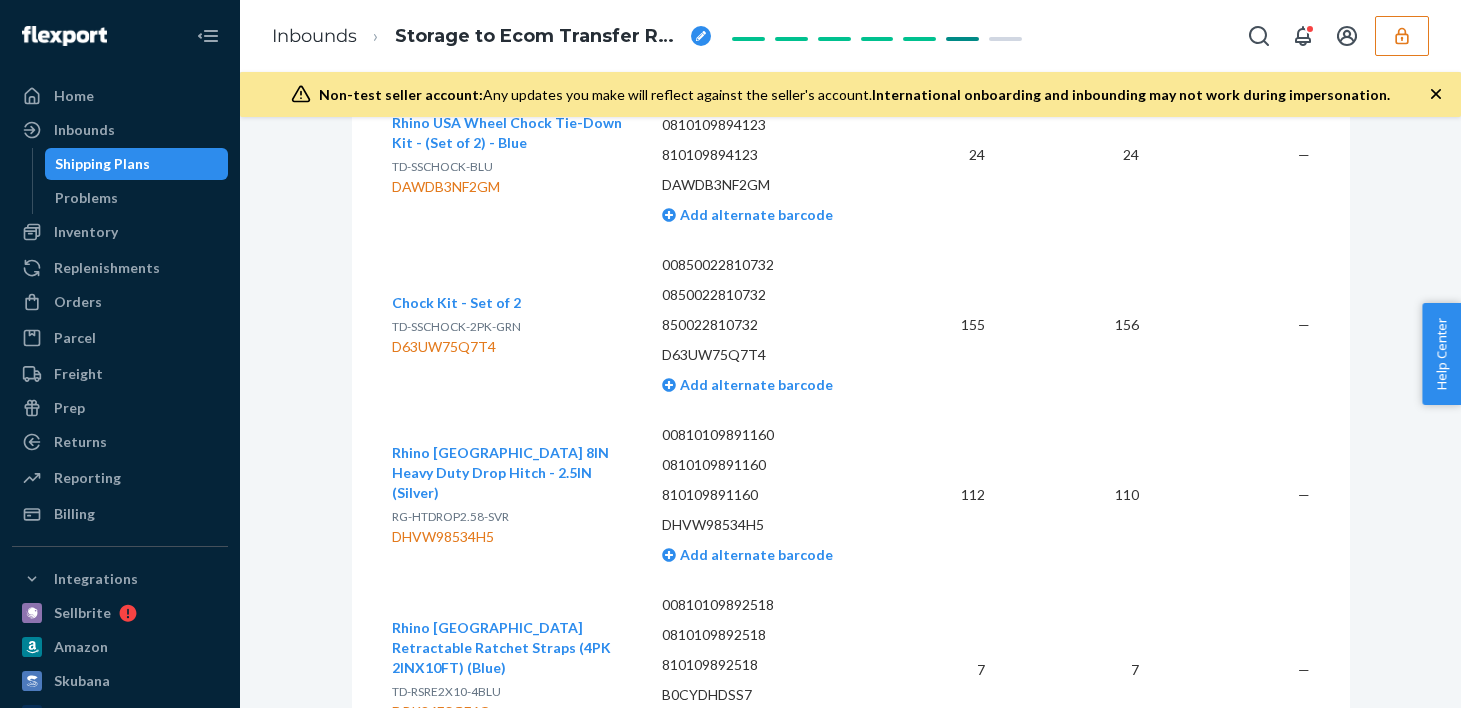 scroll, scrollTop: 3261, scrollLeft: 0, axis: vertical 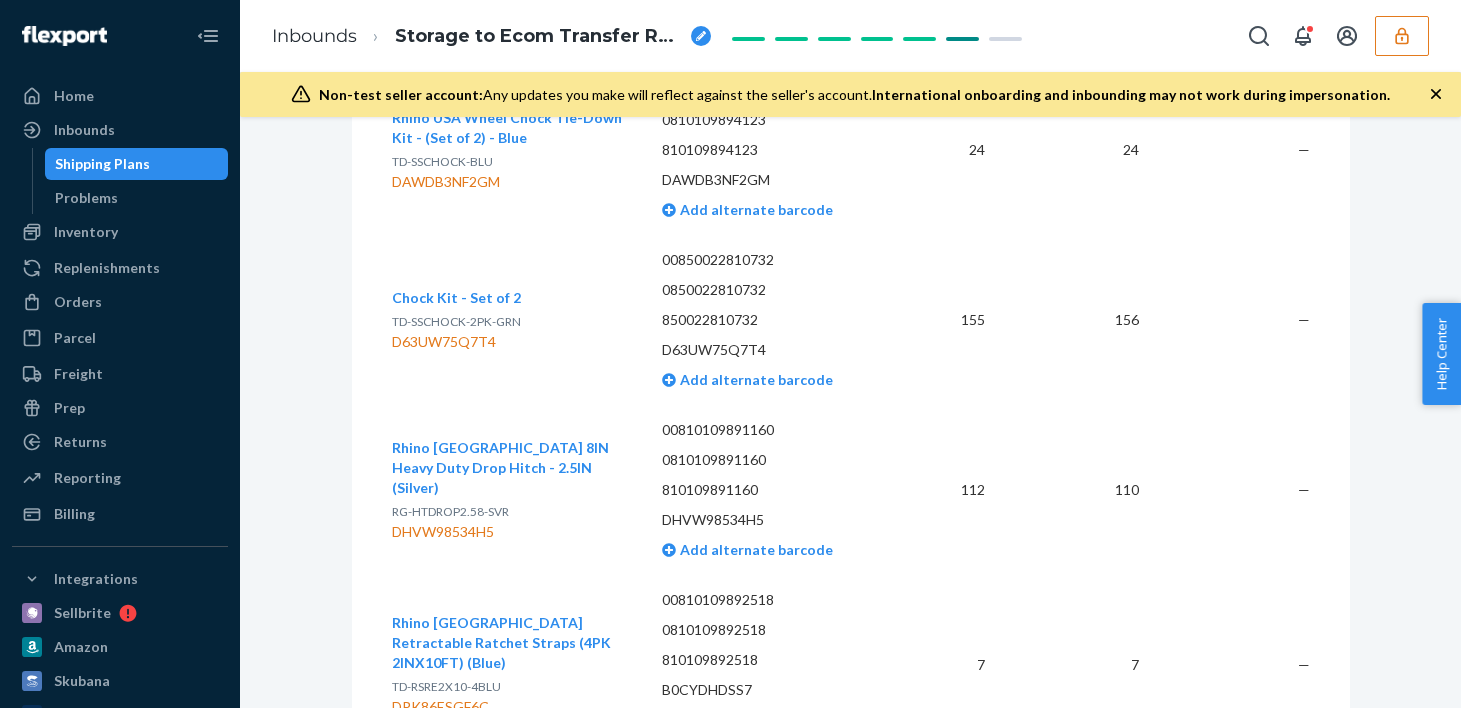 click on "D63UW75Q7T4" at bounding box center (456, 342) 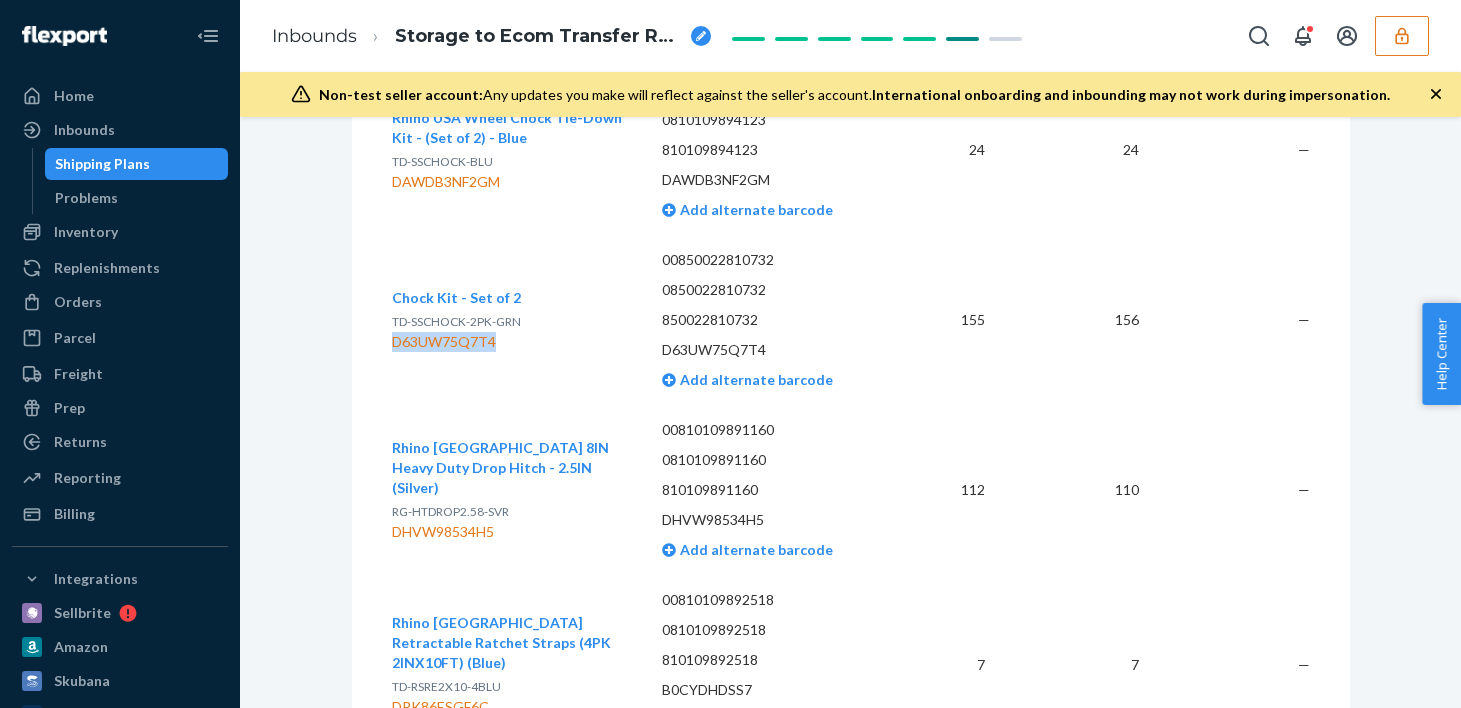 click on "D63UW75Q7T4" at bounding box center (456, 342) 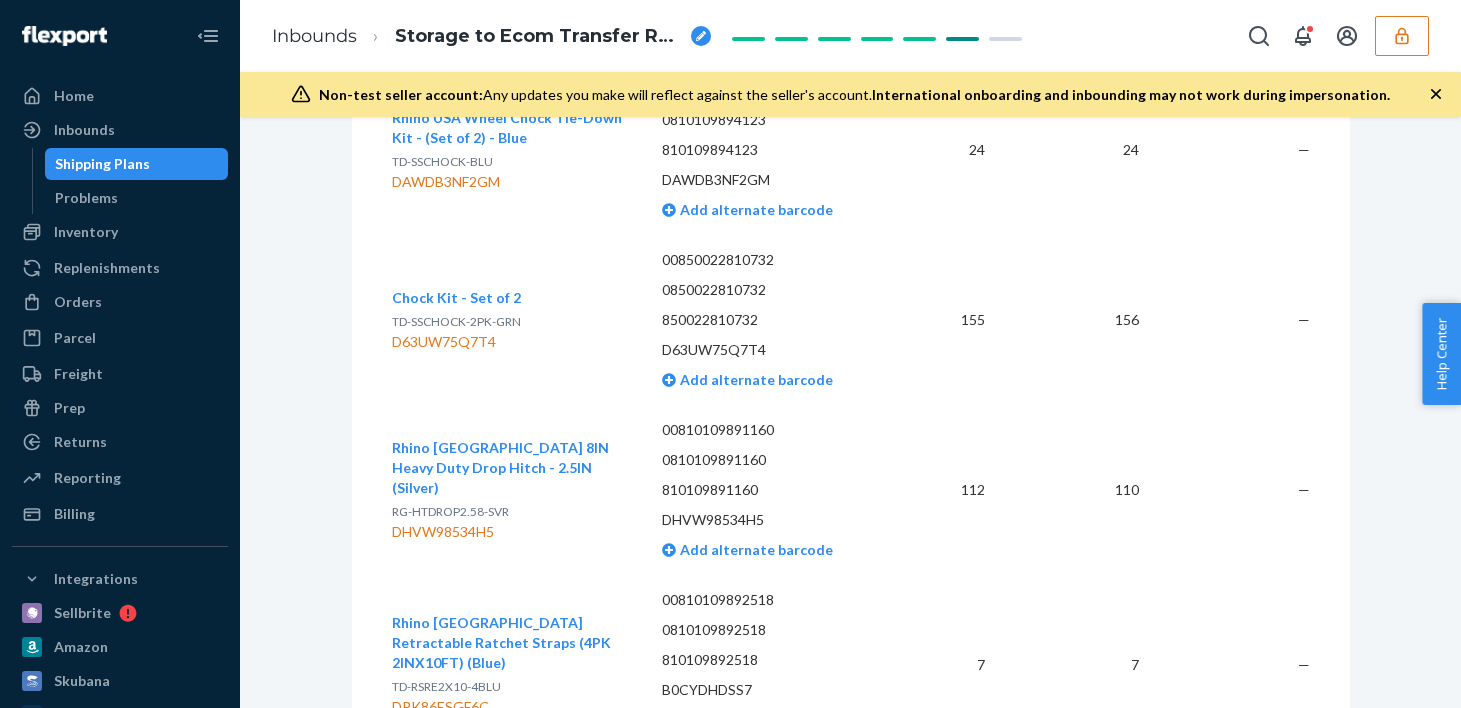 click on "DHVW98534H5" at bounding box center [511, 532] 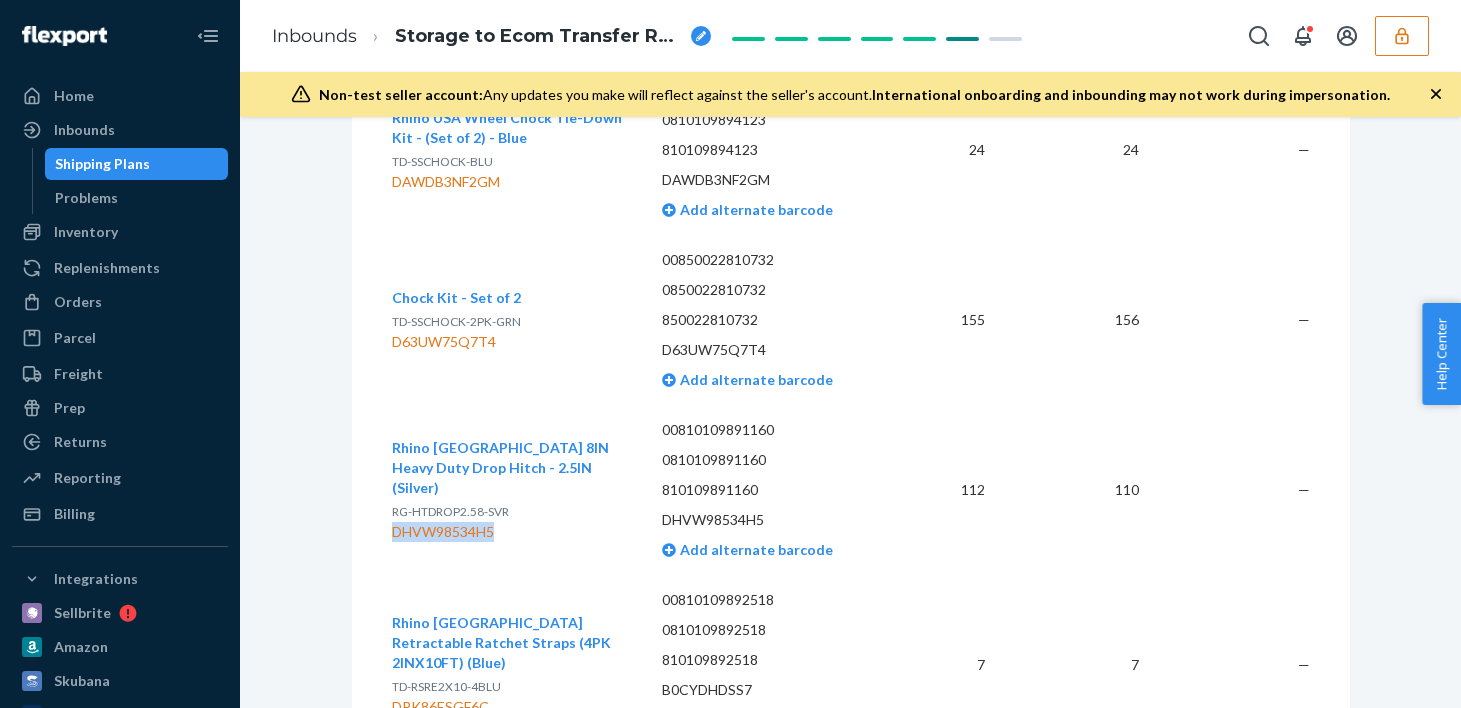 click on "DHVW98534H5" at bounding box center (511, 532) 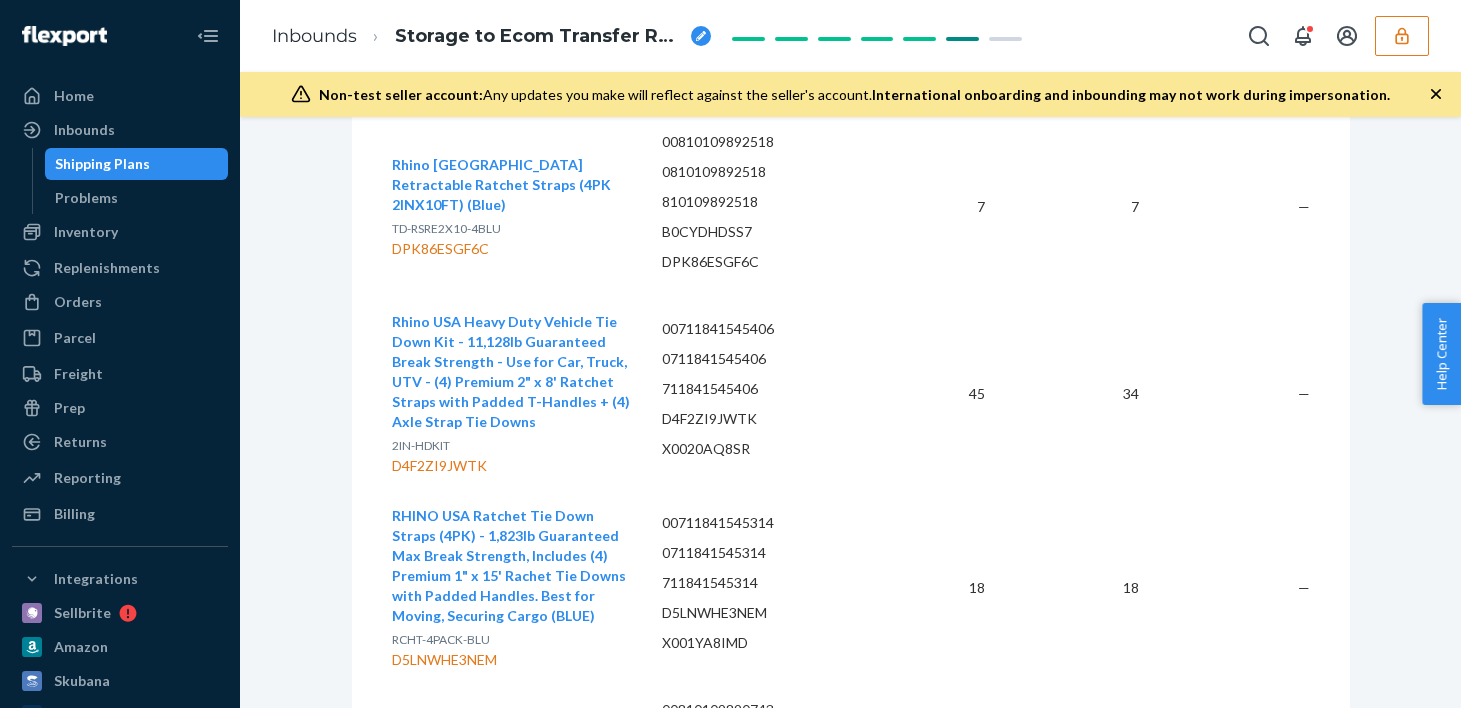 scroll, scrollTop: 3721, scrollLeft: 0, axis: vertical 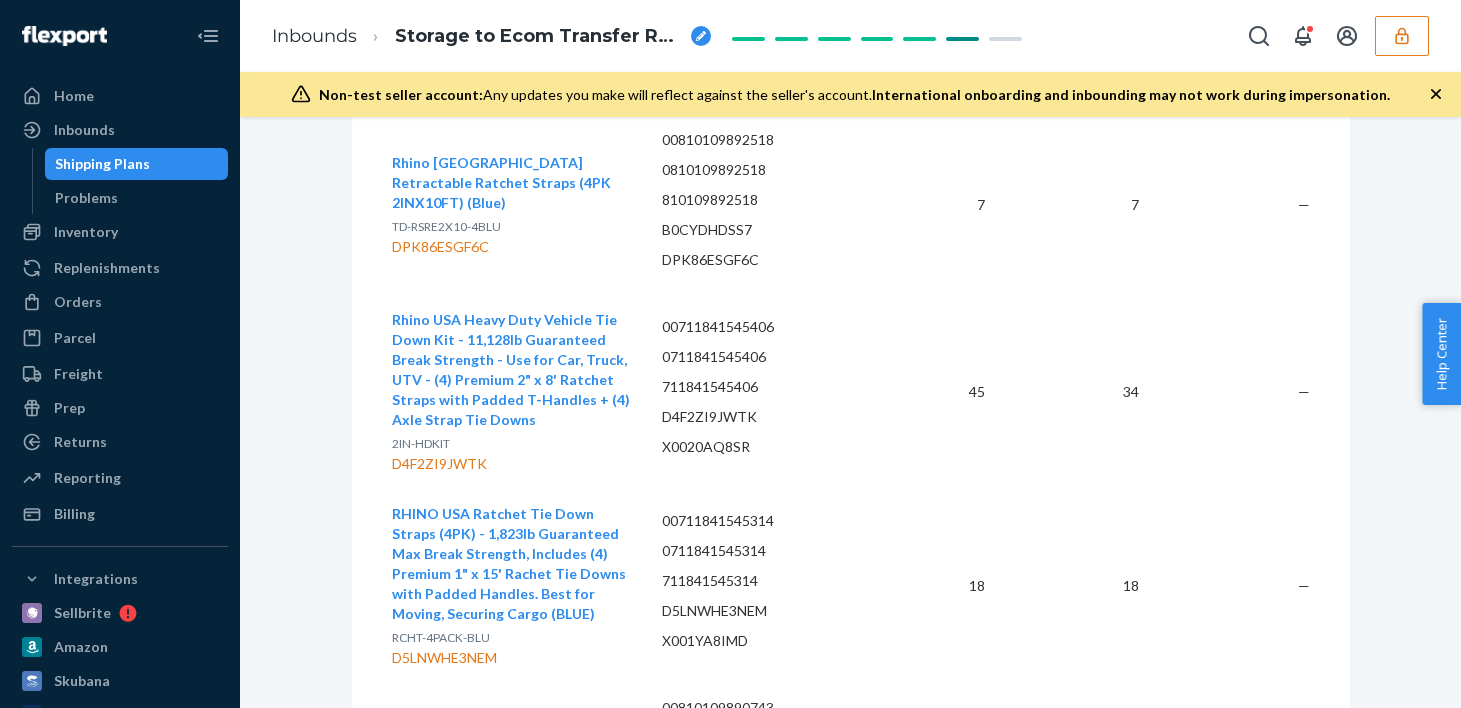 click on "D4F2ZI9JWTK" at bounding box center (511, 464) 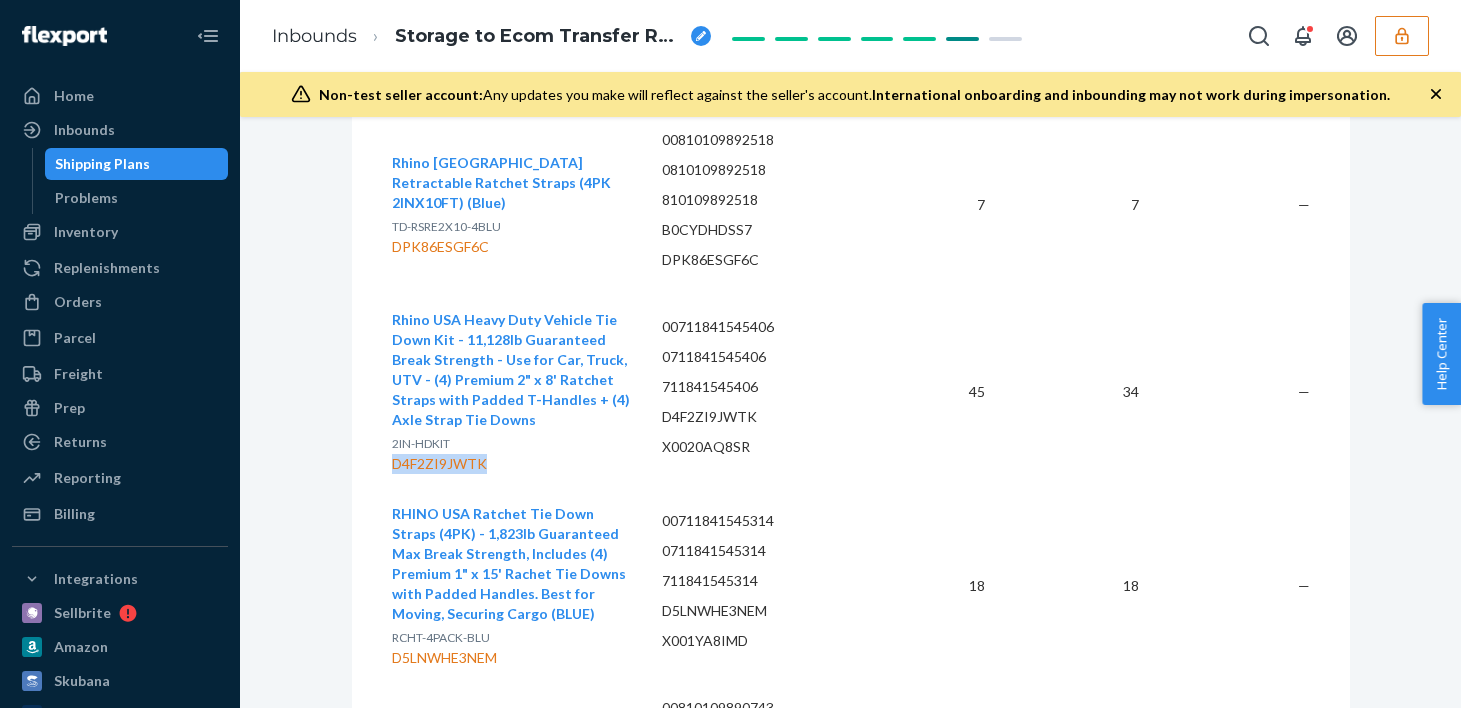 click on "D4F2ZI9JWTK" at bounding box center [511, 464] 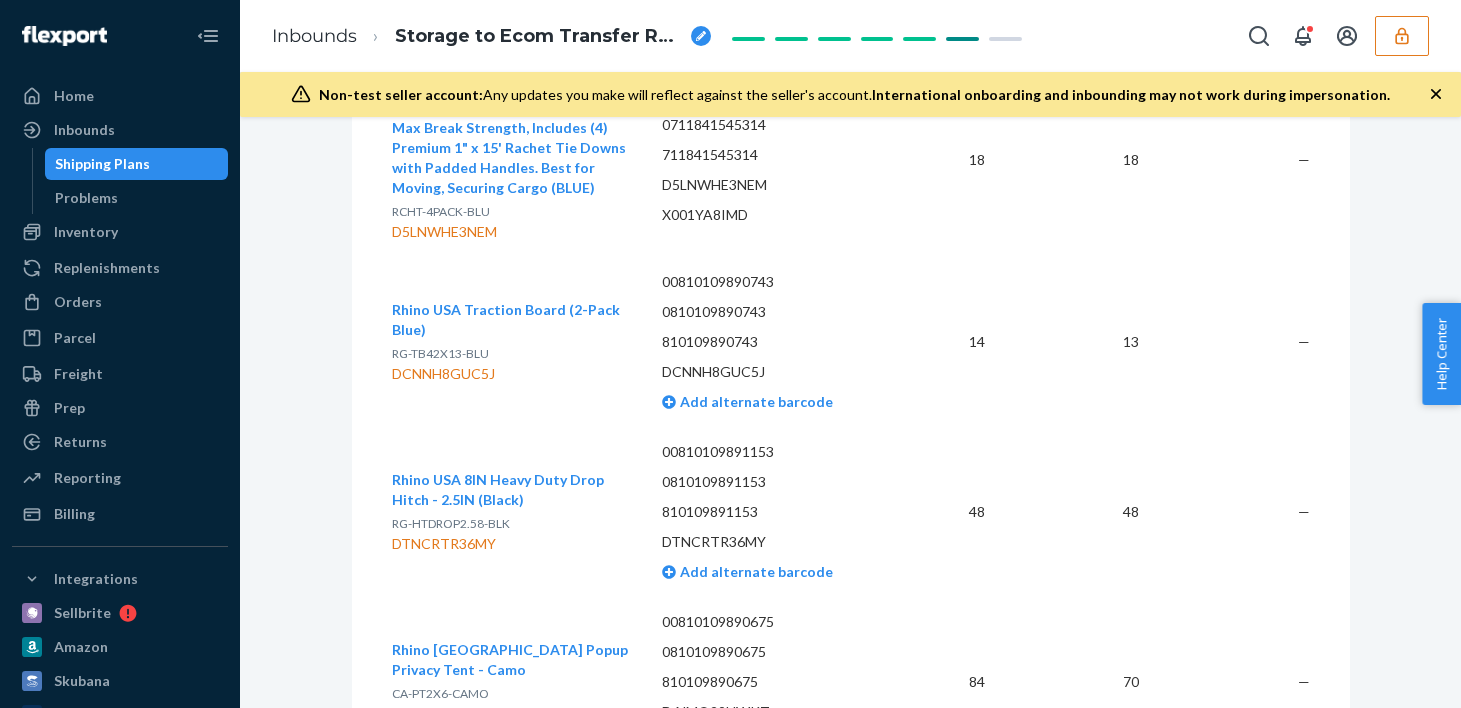 scroll, scrollTop: 4148, scrollLeft: 0, axis: vertical 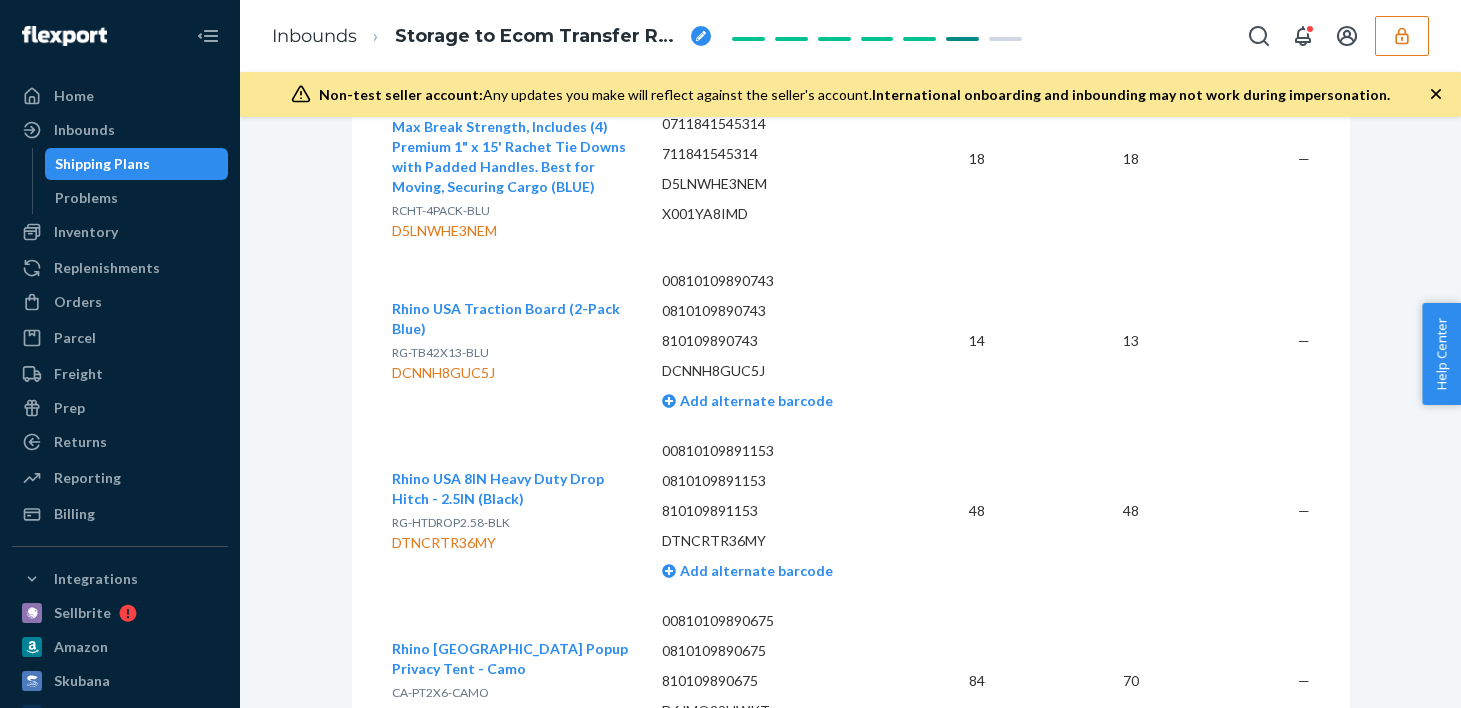 click on "DCNNH8GUC5J" at bounding box center [511, 373] 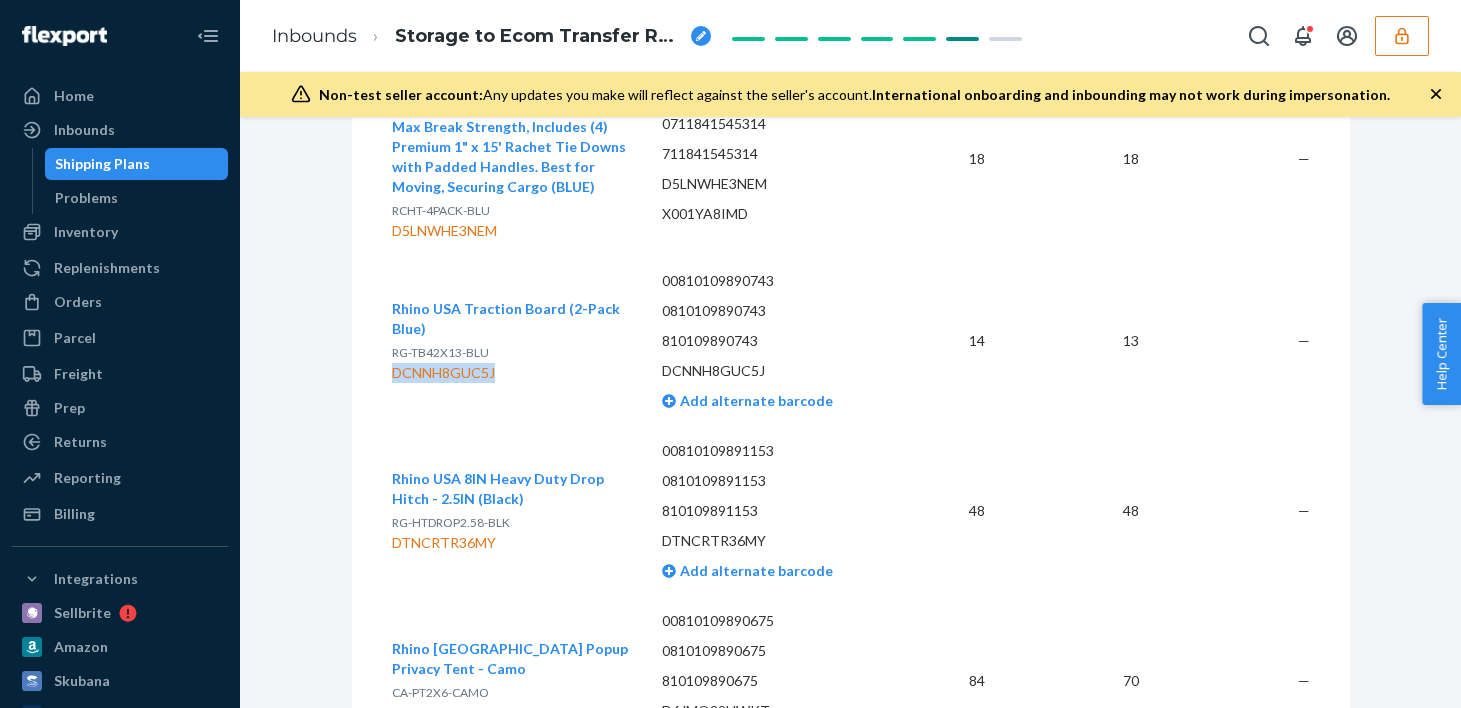 click on "DCNNH8GUC5J" at bounding box center [511, 373] 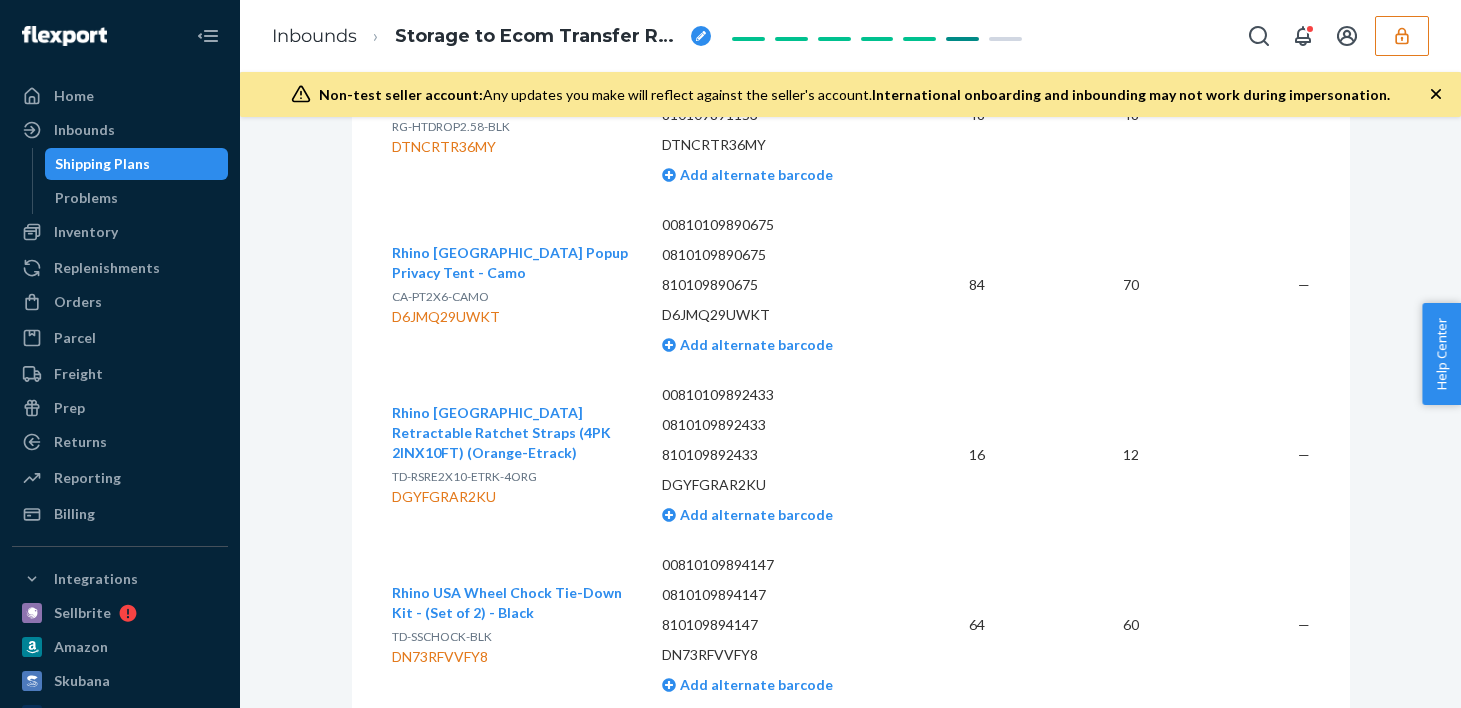 scroll, scrollTop: 4550, scrollLeft: 0, axis: vertical 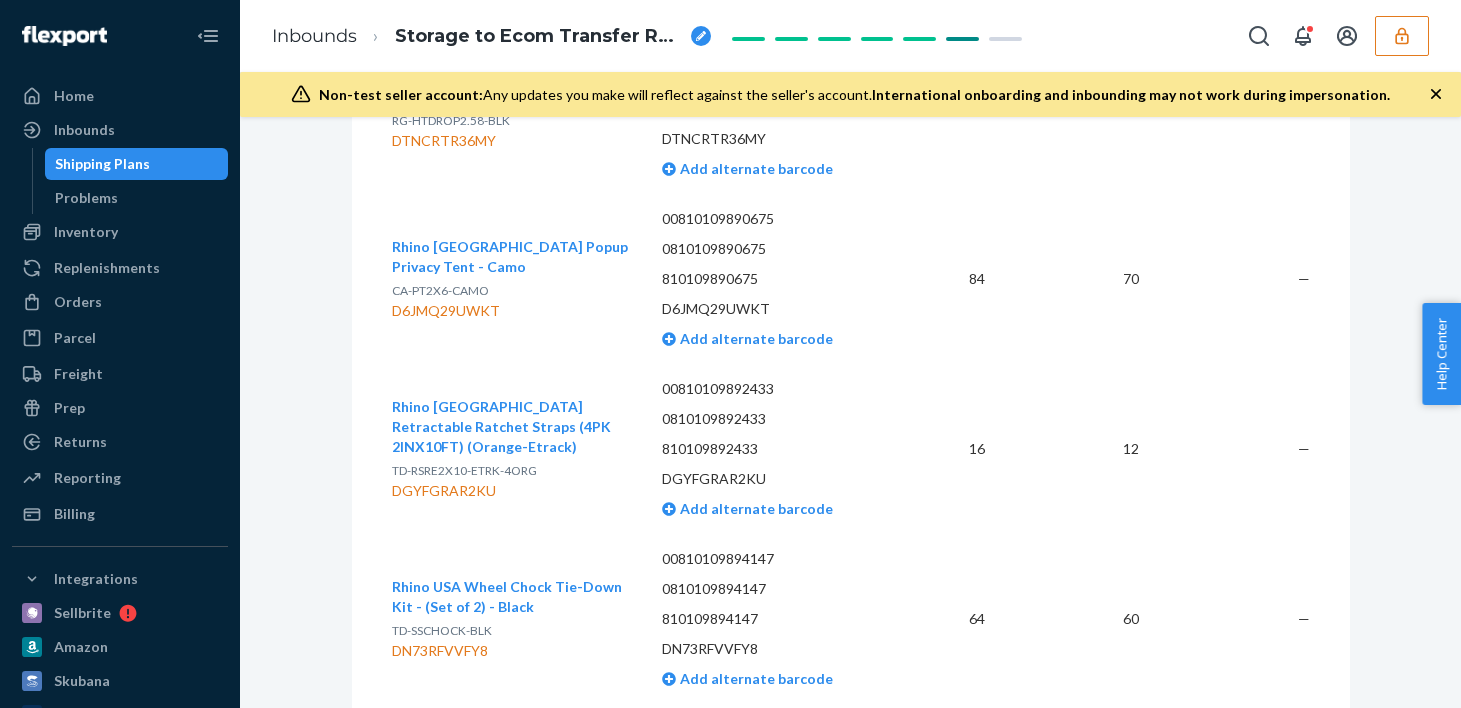 click on "D6JMQ29UWKT" at bounding box center [511, 311] 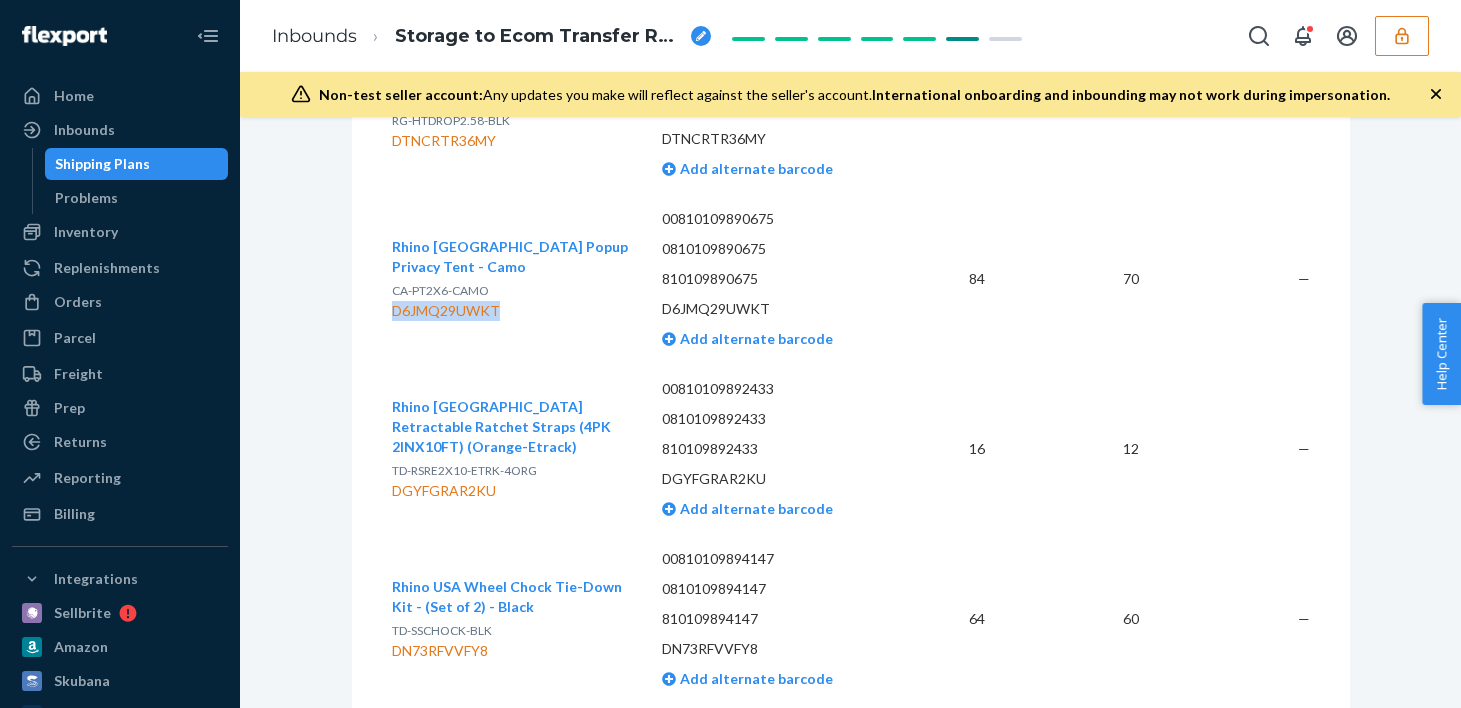 click on "D6JMQ29UWKT" at bounding box center (511, 311) 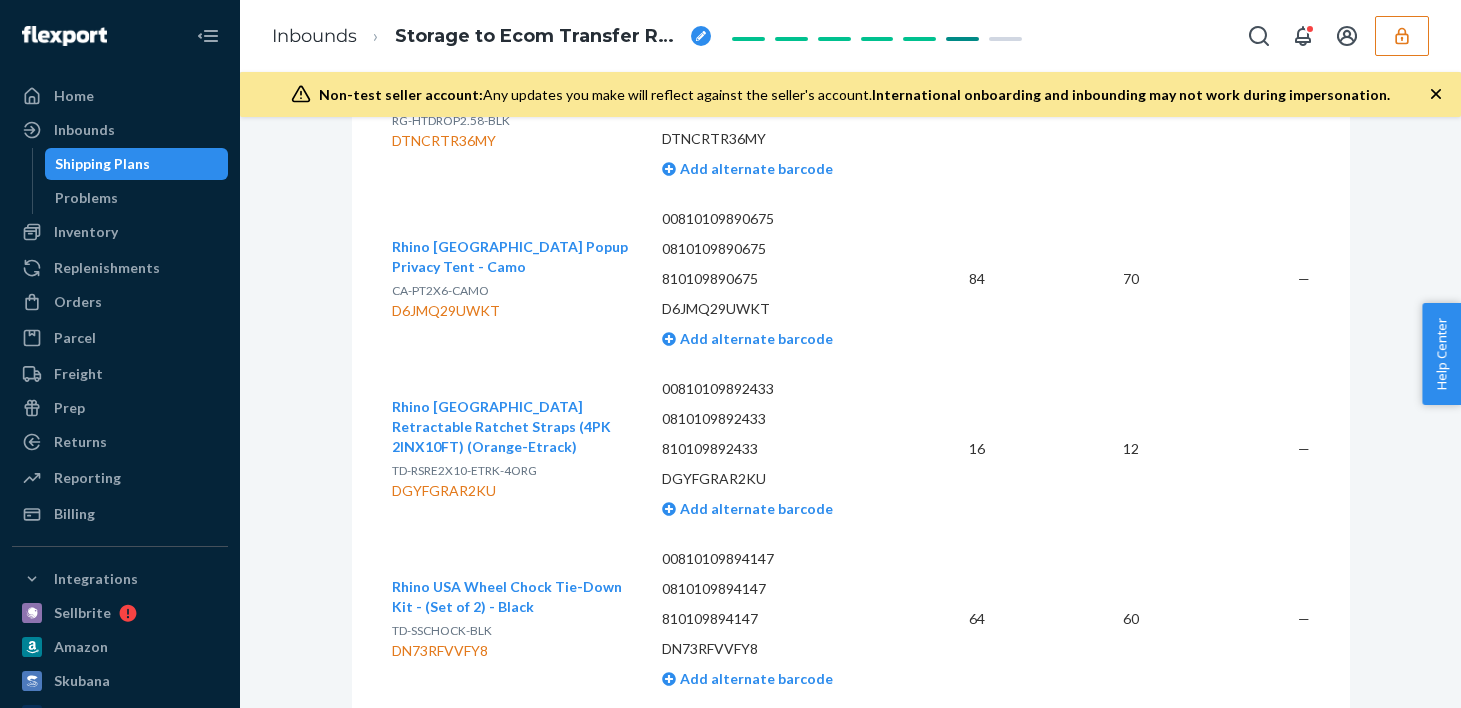 click on "DGYFGRAR2KU" at bounding box center (511, 491) 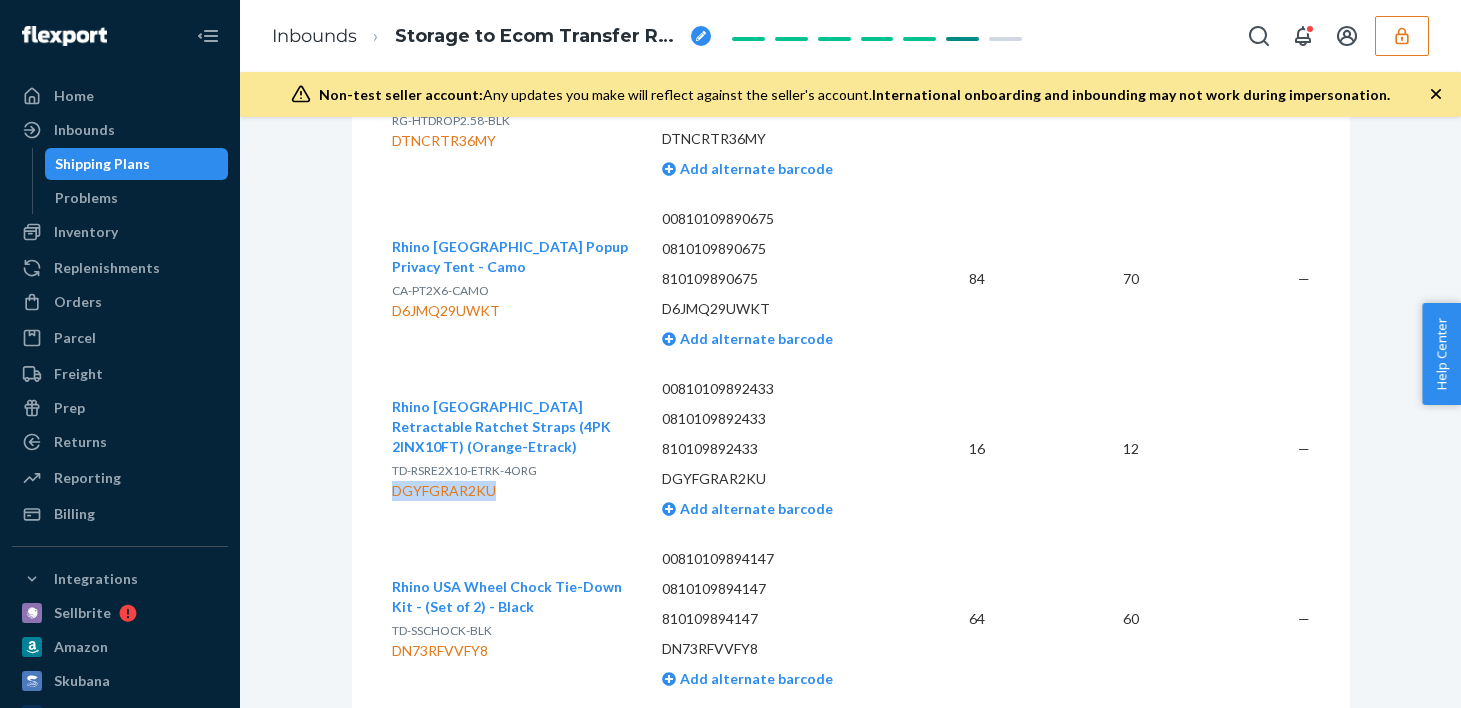 click on "DGYFGRAR2KU" at bounding box center [511, 491] 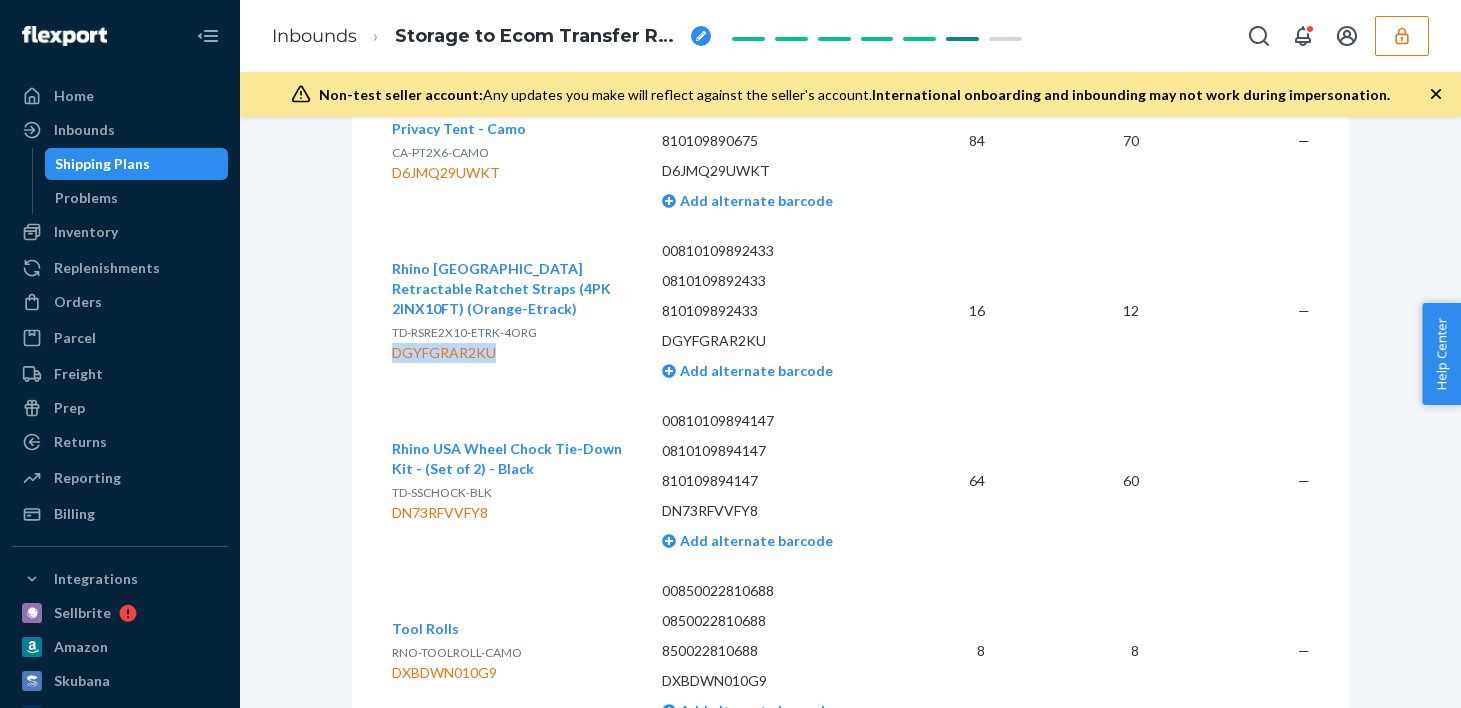 scroll, scrollTop: 4976, scrollLeft: 0, axis: vertical 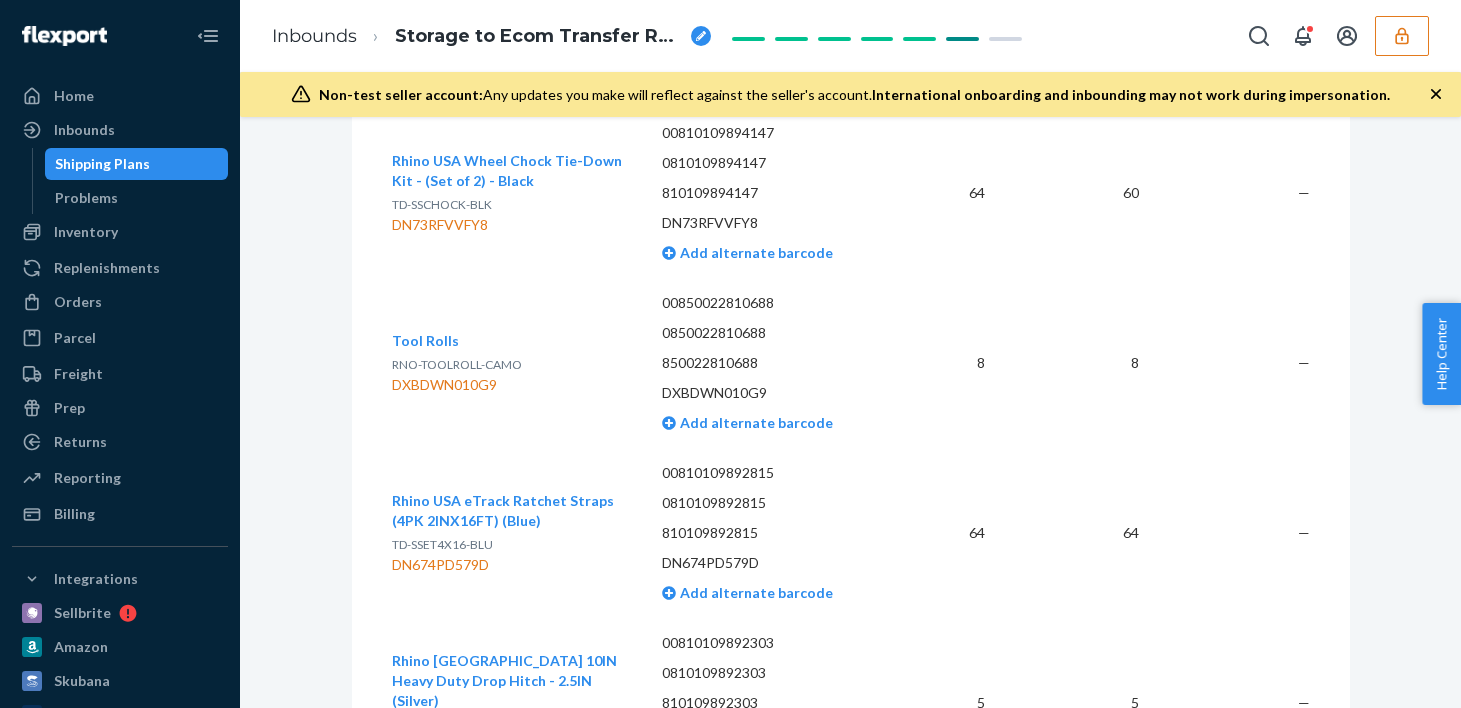 click on "DN73RFVVFY8" at bounding box center (511, 225) 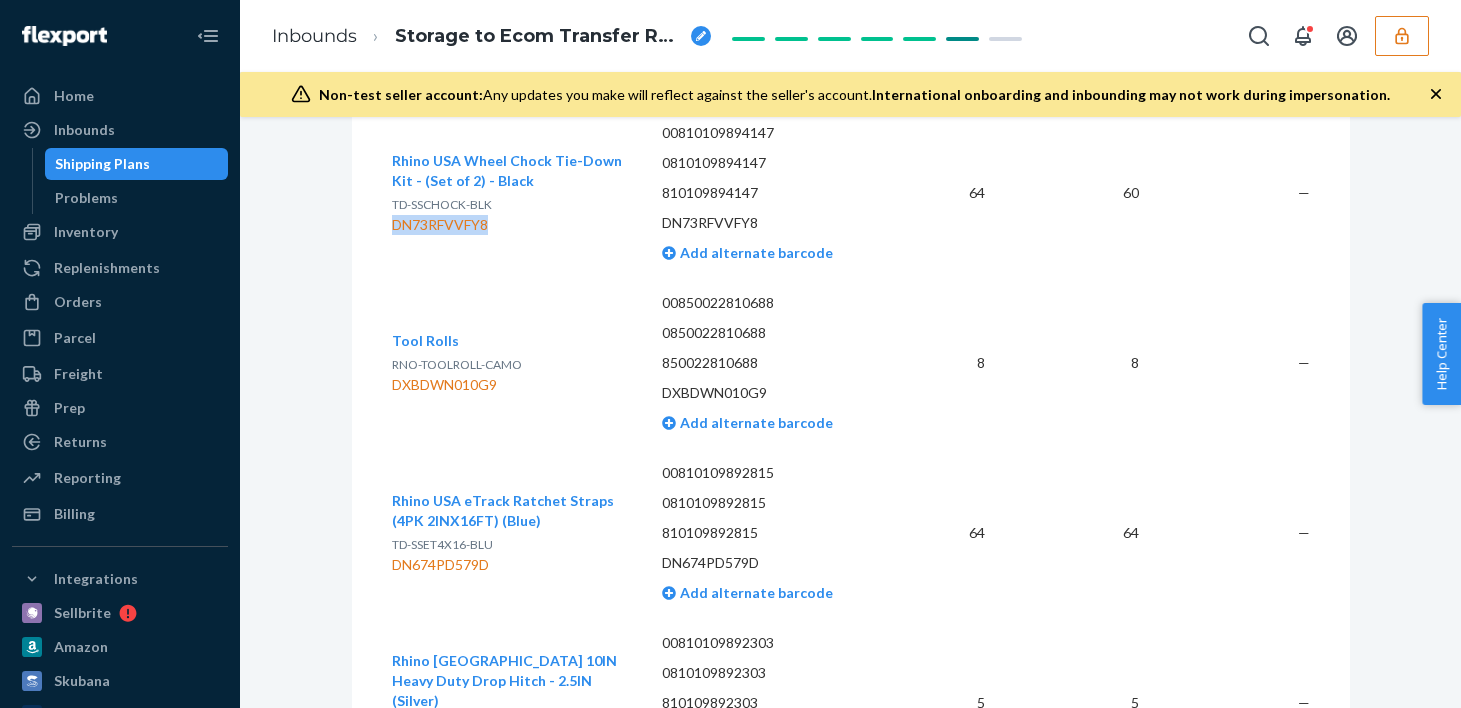 click on "DN73RFVVFY8" at bounding box center [511, 225] 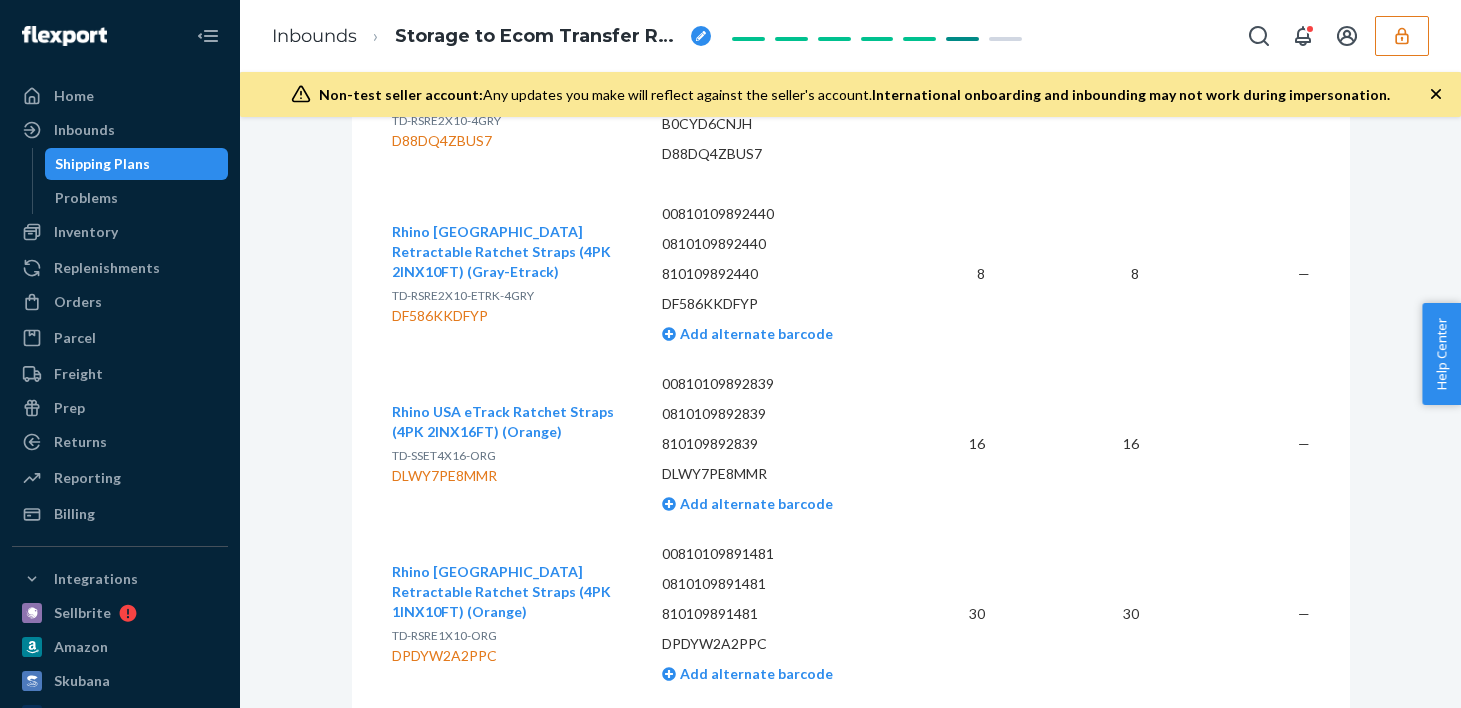 scroll, scrollTop: 6361, scrollLeft: 0, axis: vertical 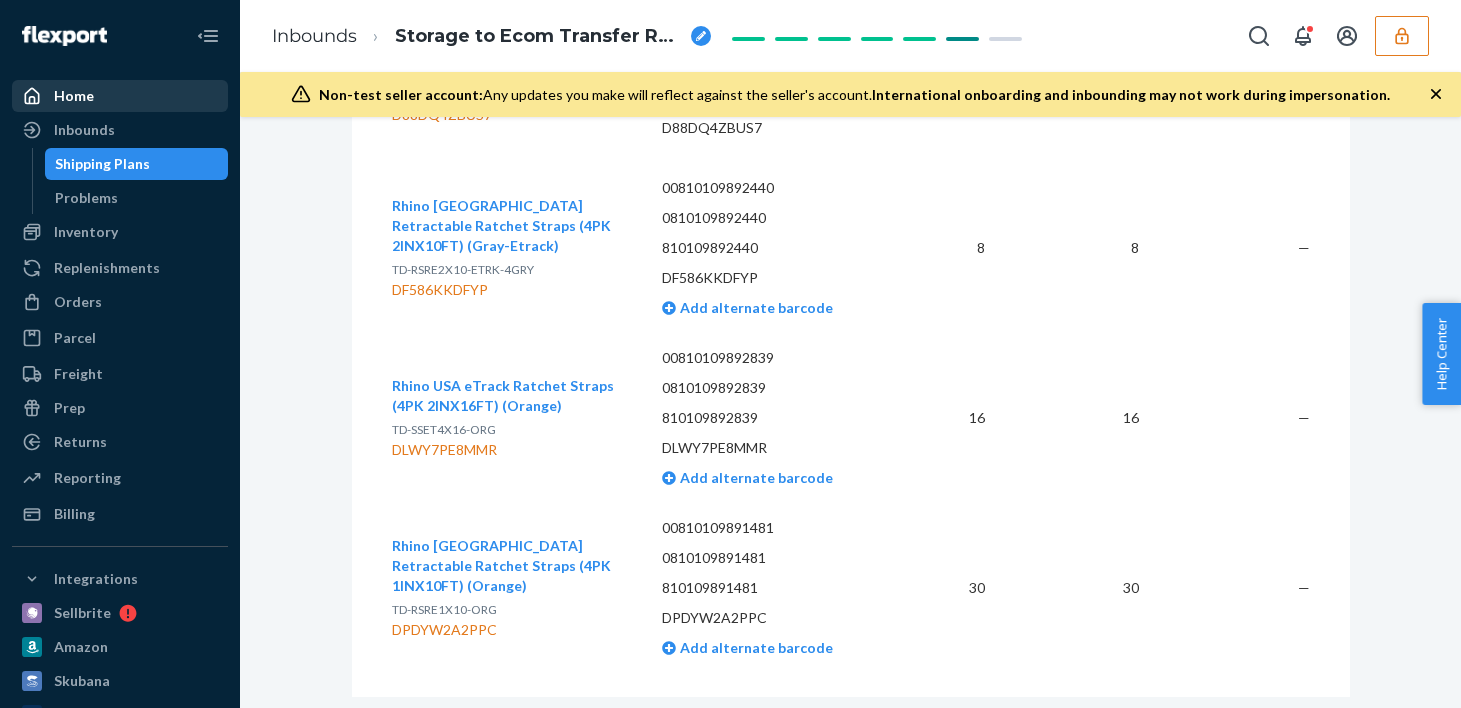 click on "Home" at bounding box center [120, 96] 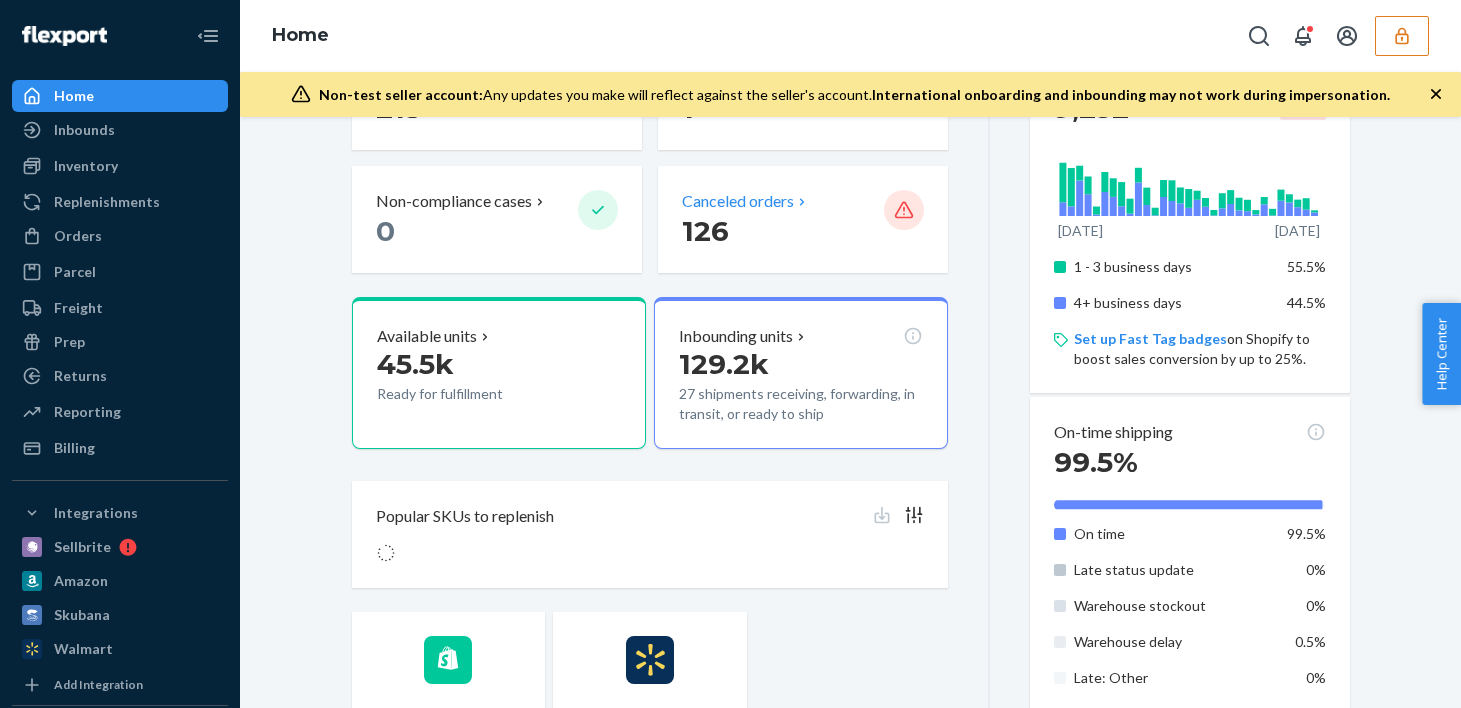 scroll, scrollTop: 374, scrollLeft: 0, axis: vertical 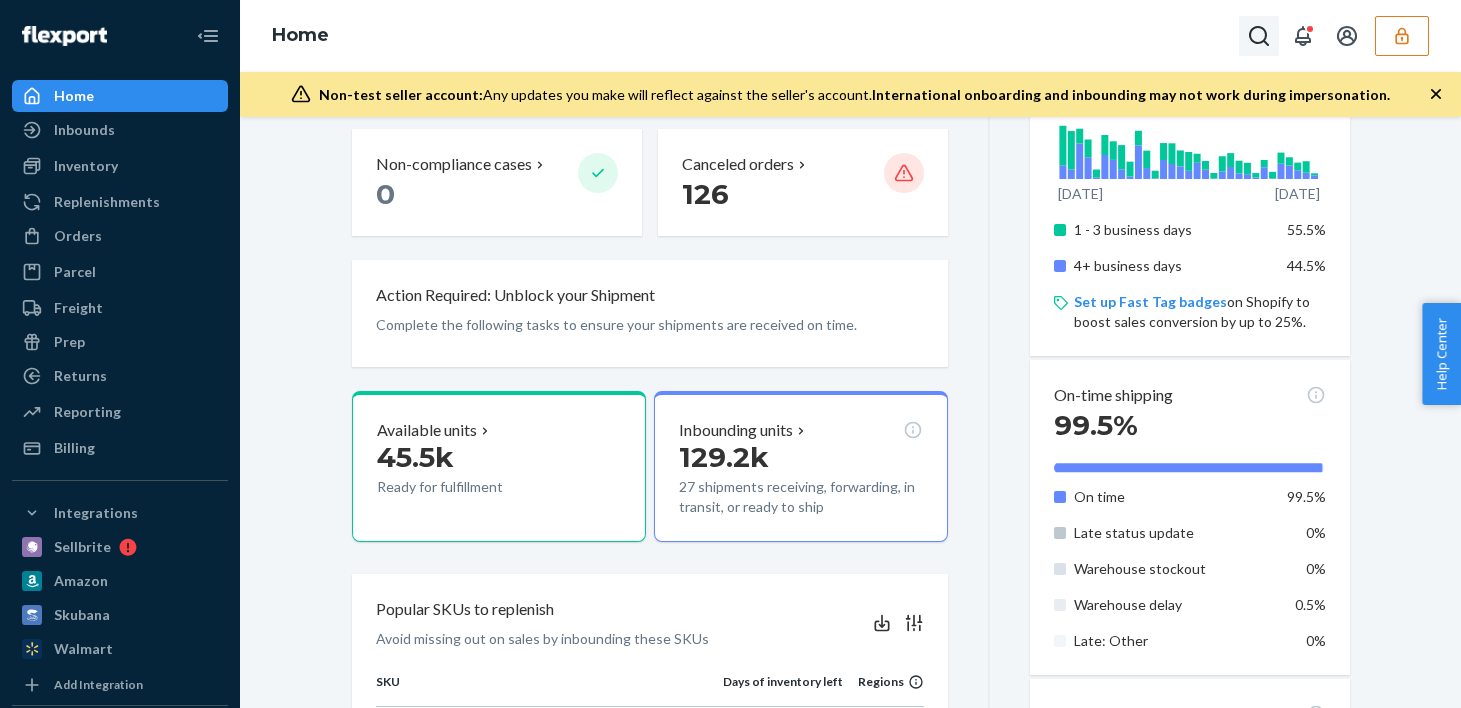 click 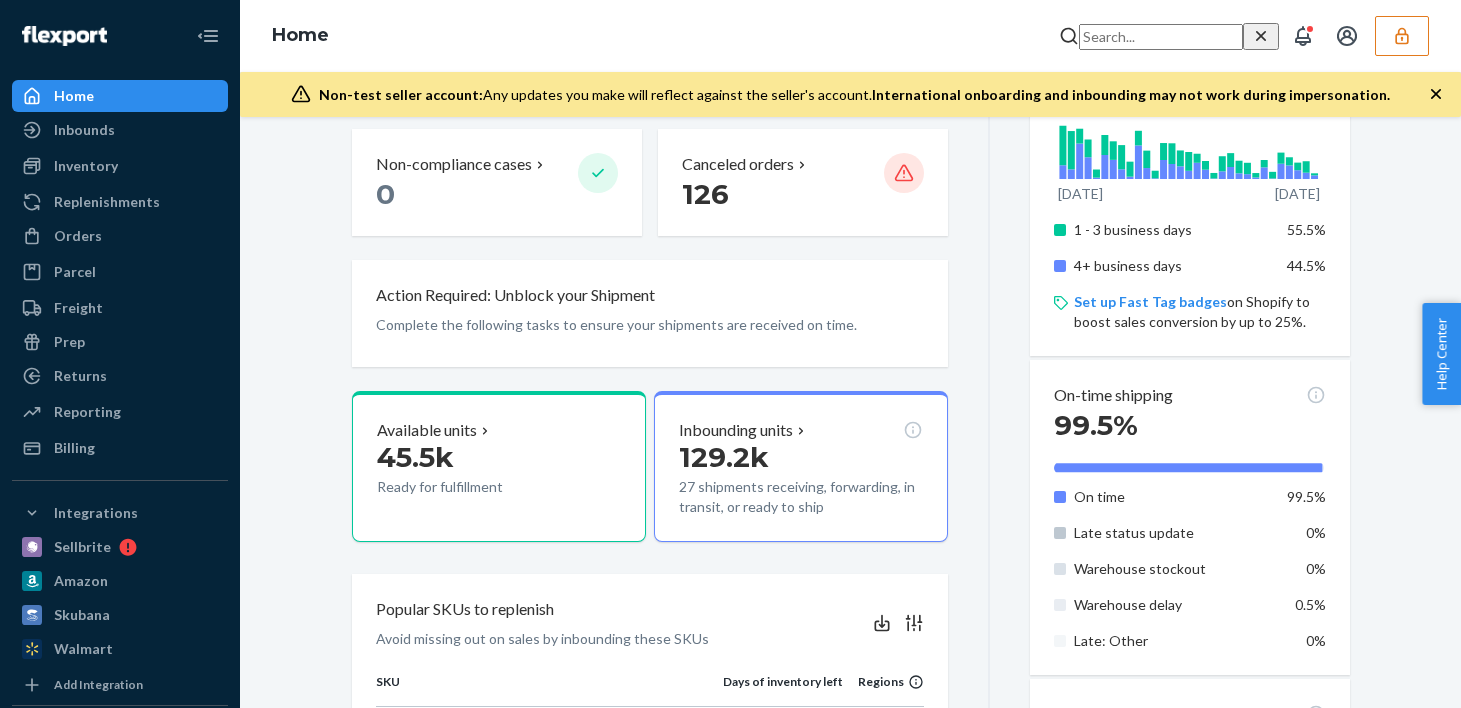 click 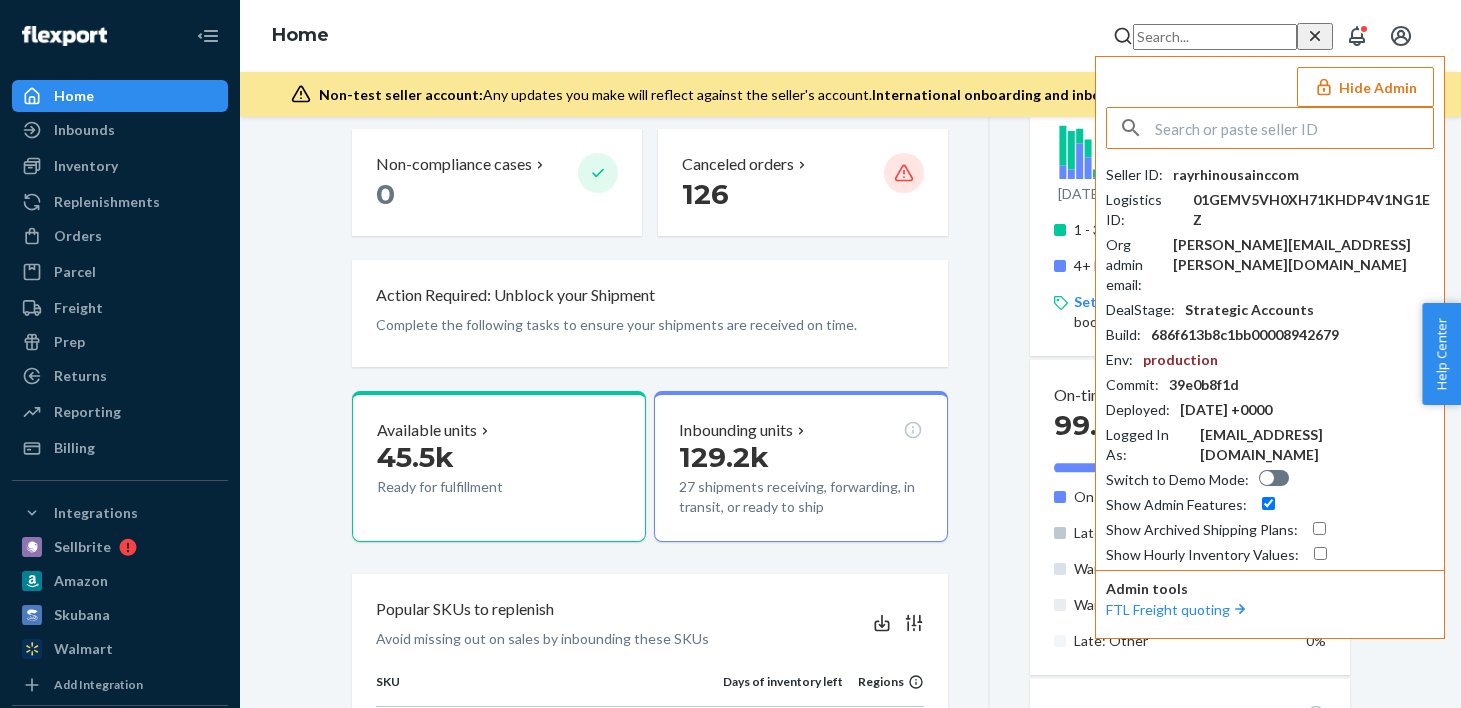 click on "Hide Admin" at bounding box center (1365, 87) 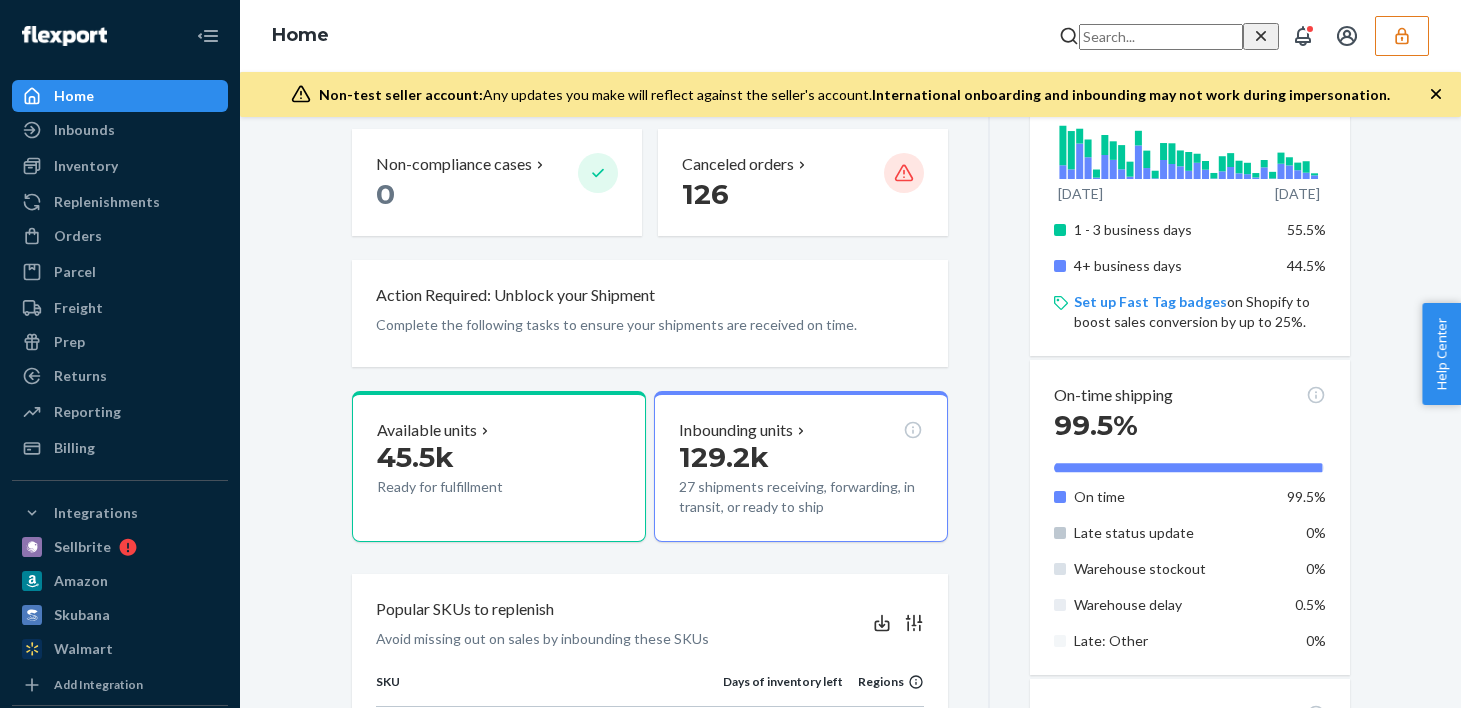 click 